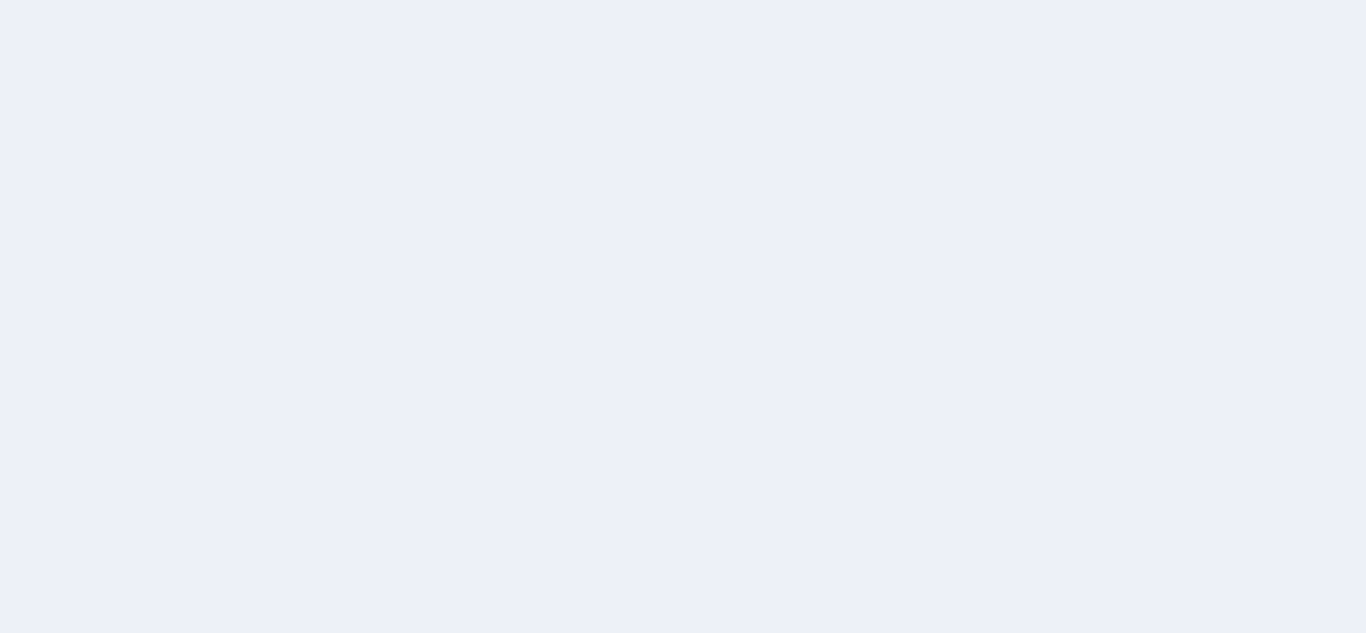 scroll, scrollTop: 0, scrollLeft: 0, axis: both 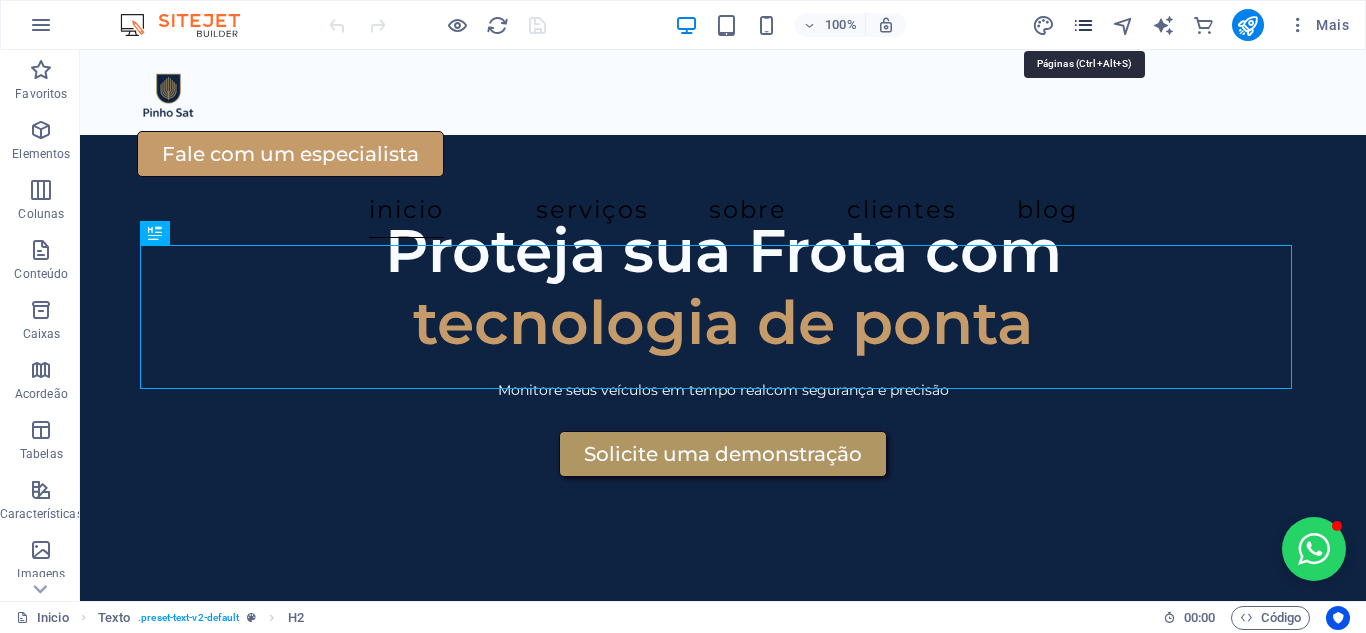 click at bounding box center [1083, 25] 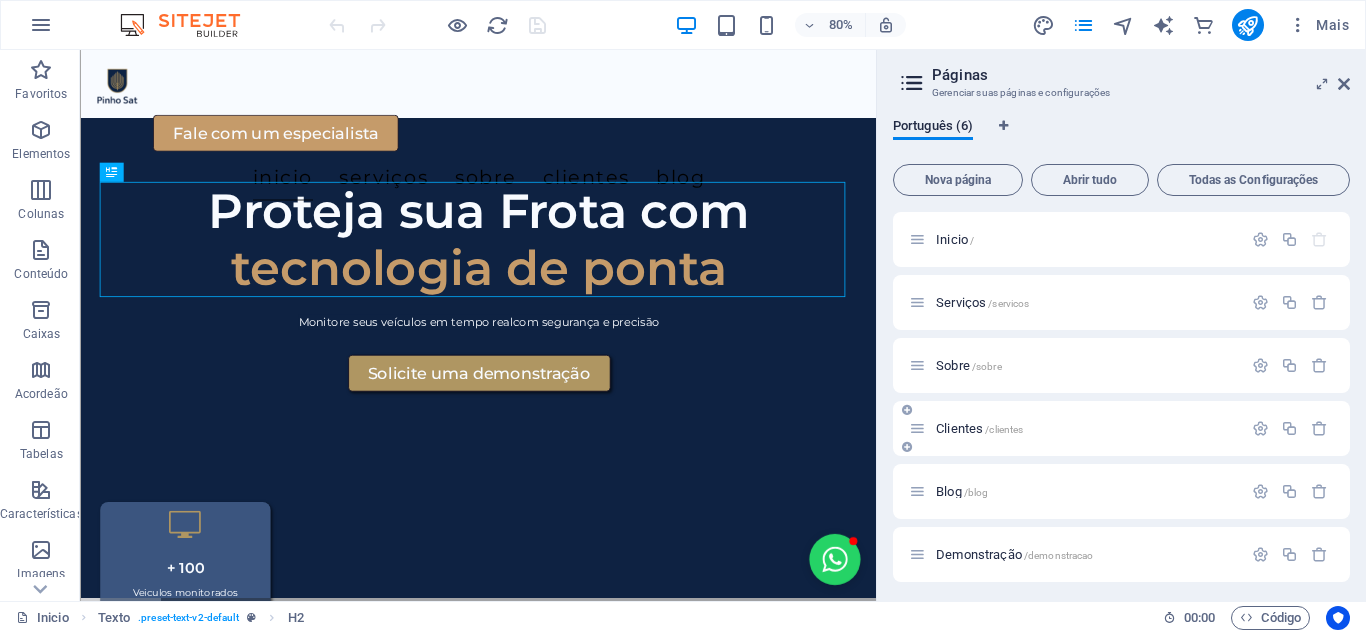 click on "Clientes /clientes" at bounding box center [1075, 428] 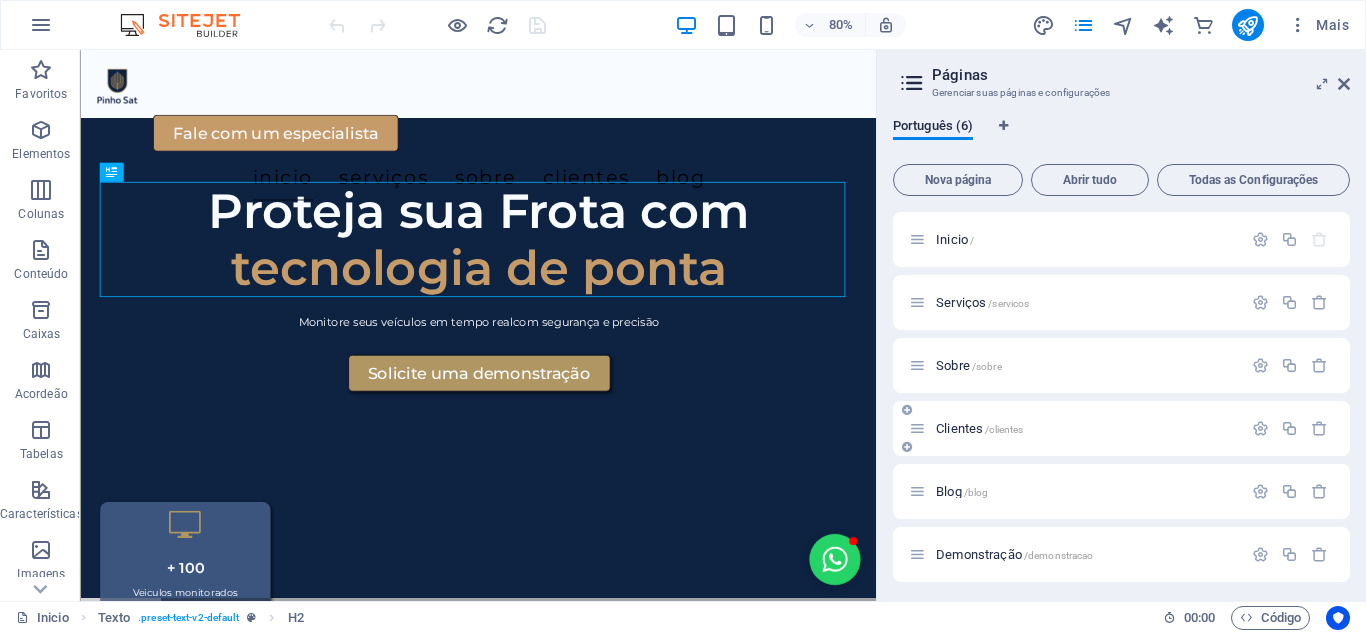 click on "Clientes /clientes" at bounding box center (979, 428) 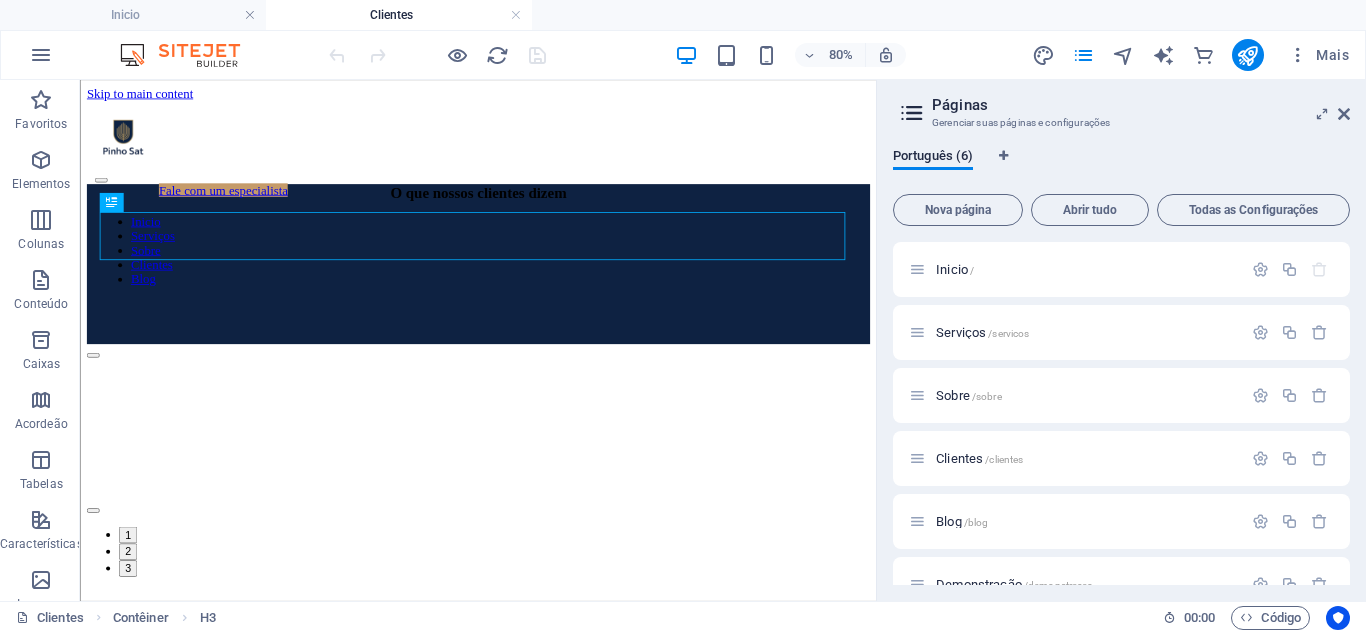 scroll, scrollTop: 0, scrollLeft: 0, axis: both 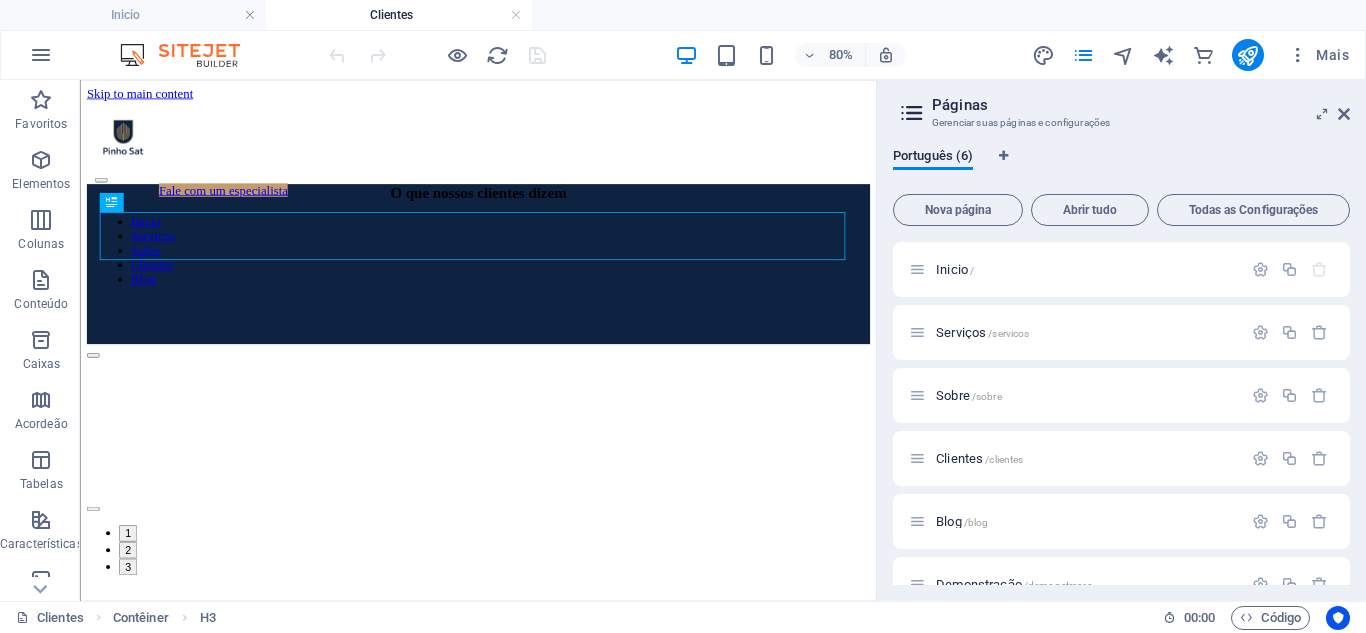 click on "Páginas Gerenciar suas páginas e configurações Português (6) Nova página Abrir tudo Todas as Configurações Inicio / Serviços /servicos Sobre /sobre Clientes /clientes Blog /blog Demonstração /demonstracao" at bounding box center [1121, 340] 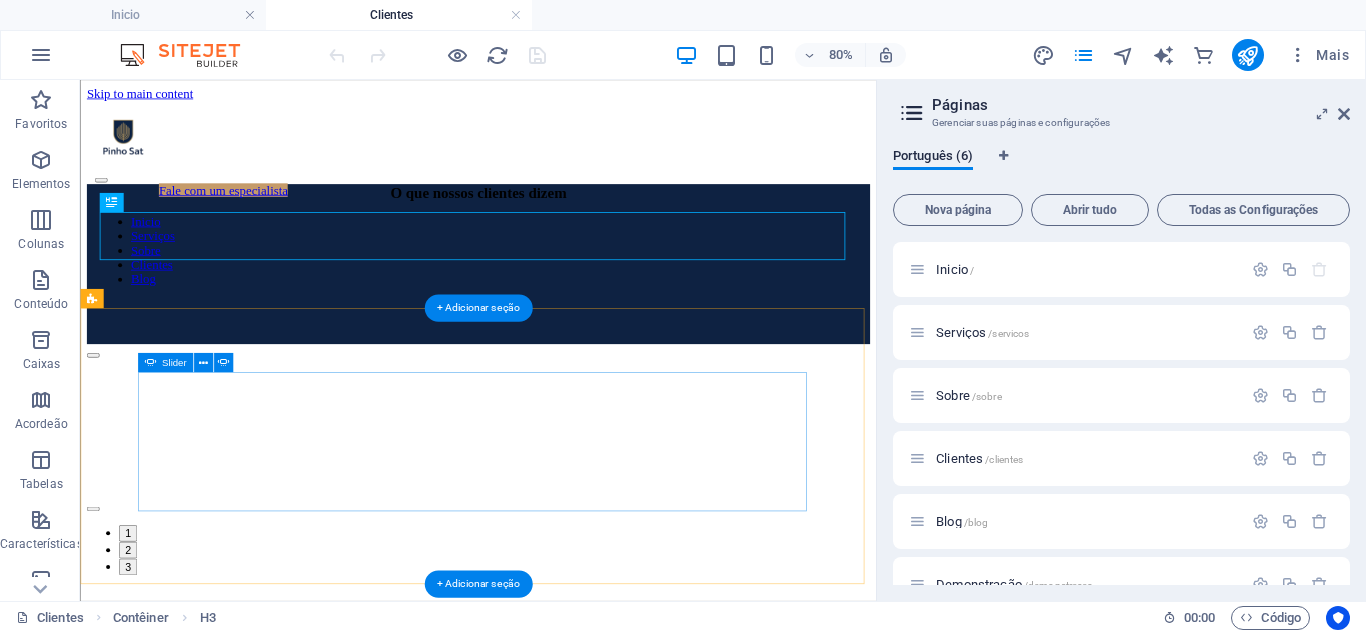 click at bounding box center [96, 424] 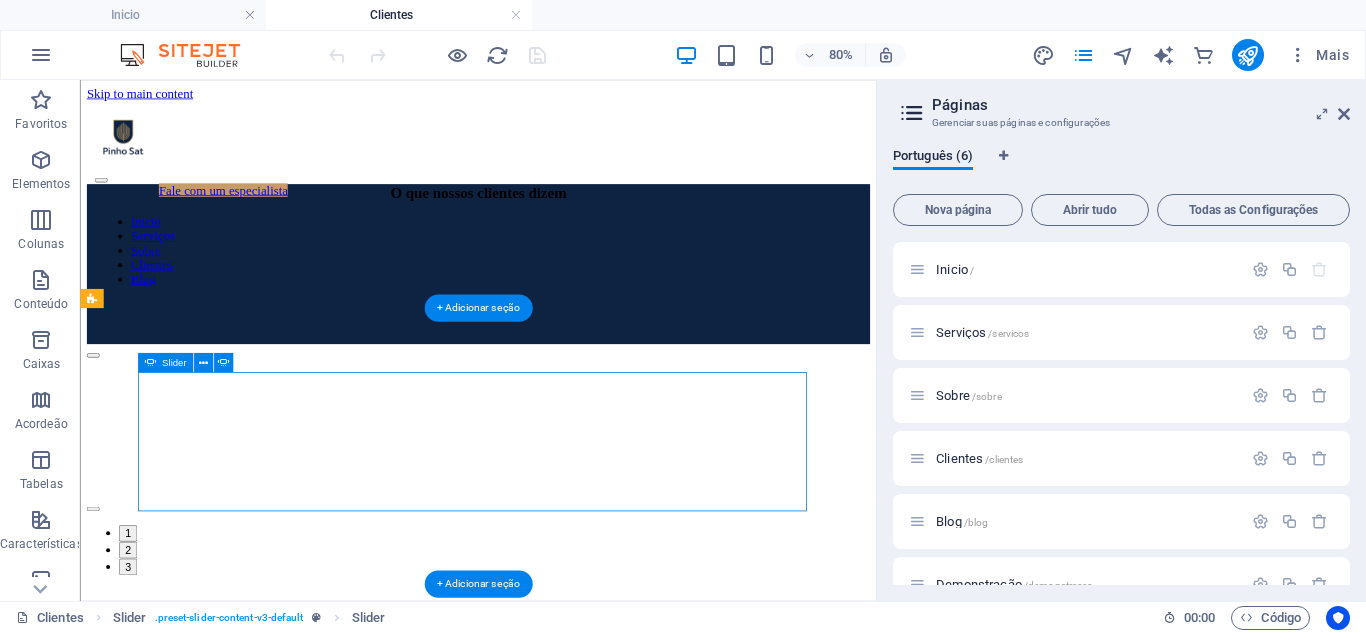 click at bounding box center [96, 424] 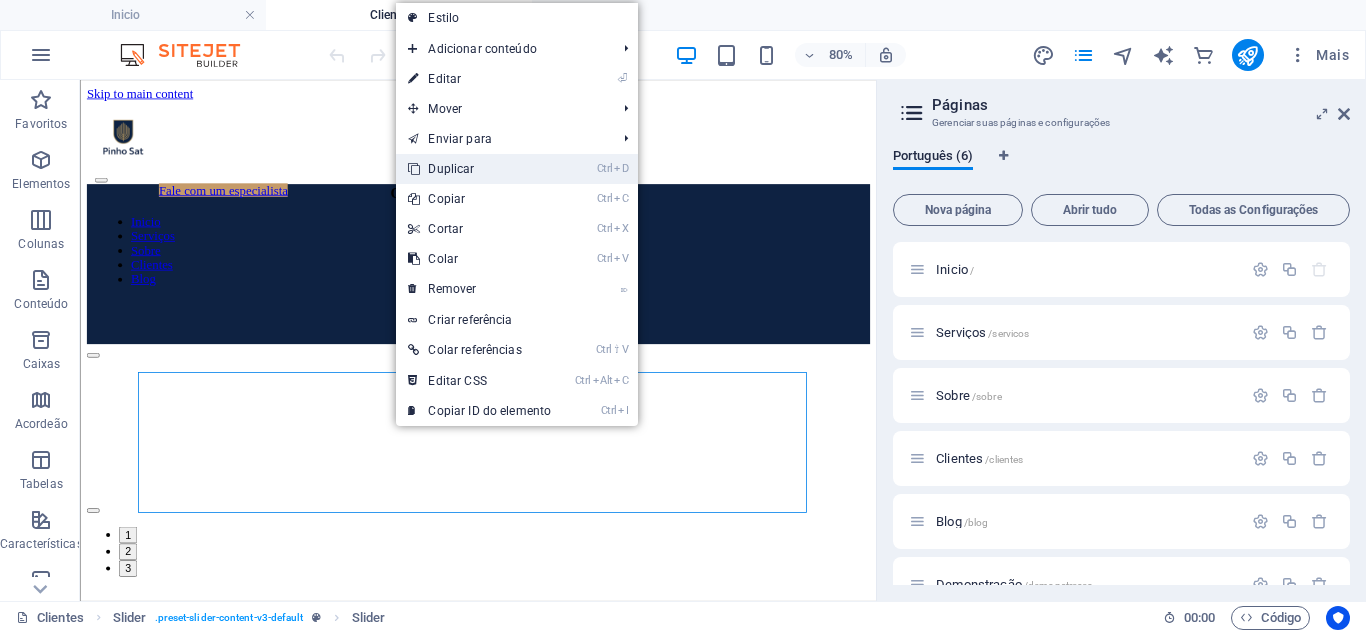 click on "Ctrl D  Duplicar" at bounding box center (479, 169) 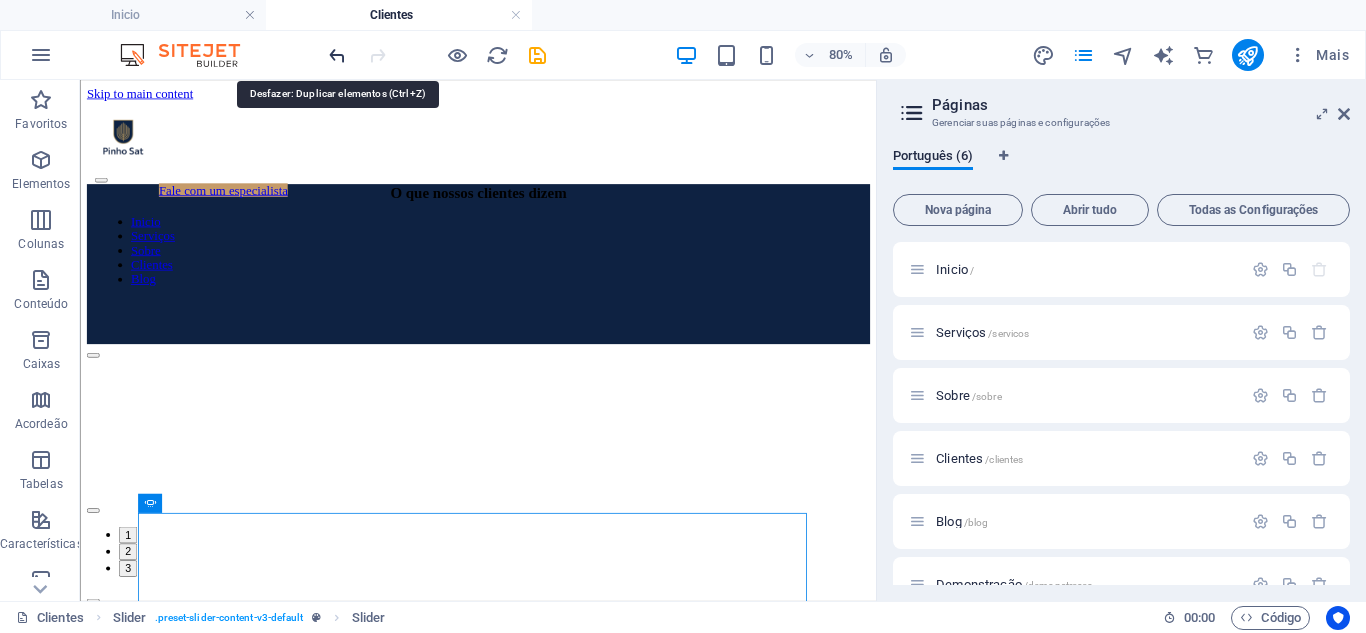 click at bounding box center (337, 55) 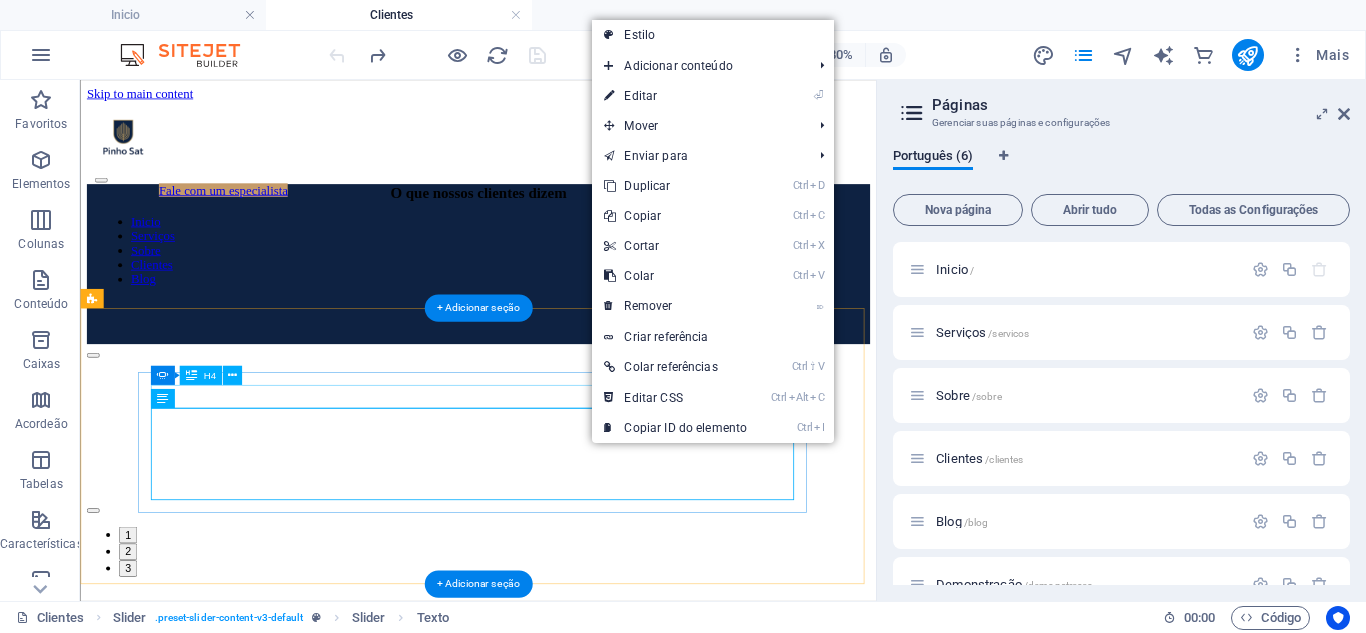 click on "KARR Transportes - [NAME]" at bounding box center (-346, 600) 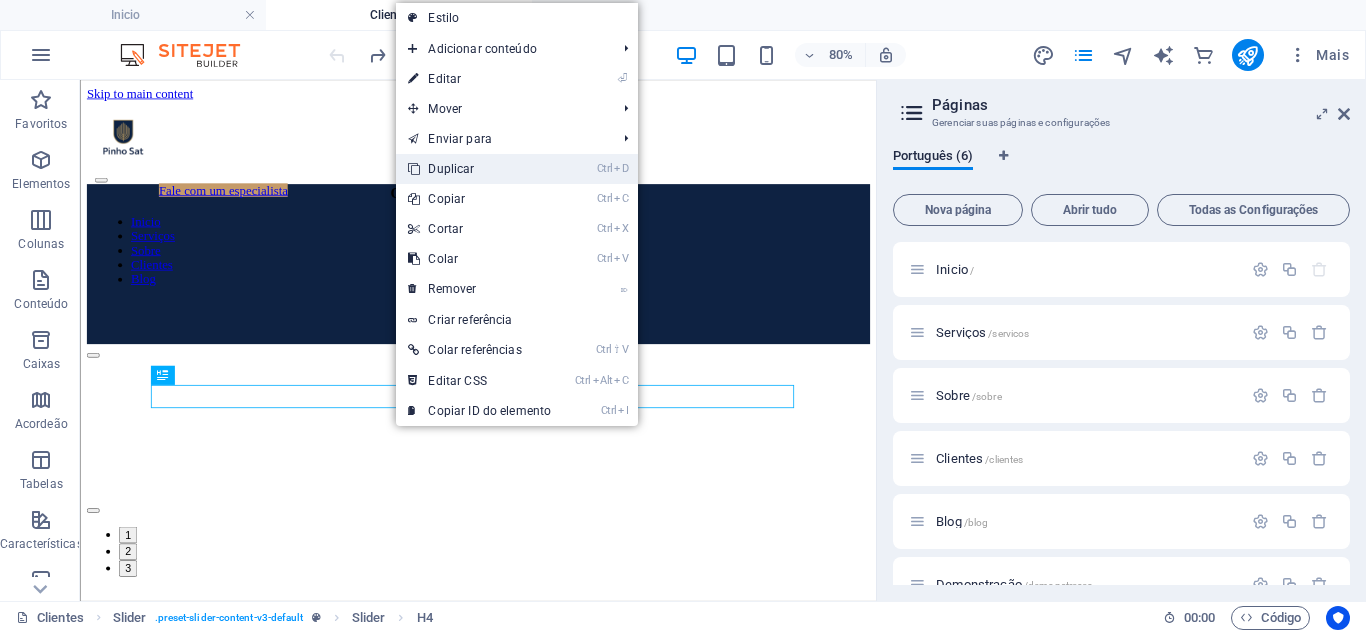 click on "Ctrl D  Duplicar" at bounding box center [479, 169] 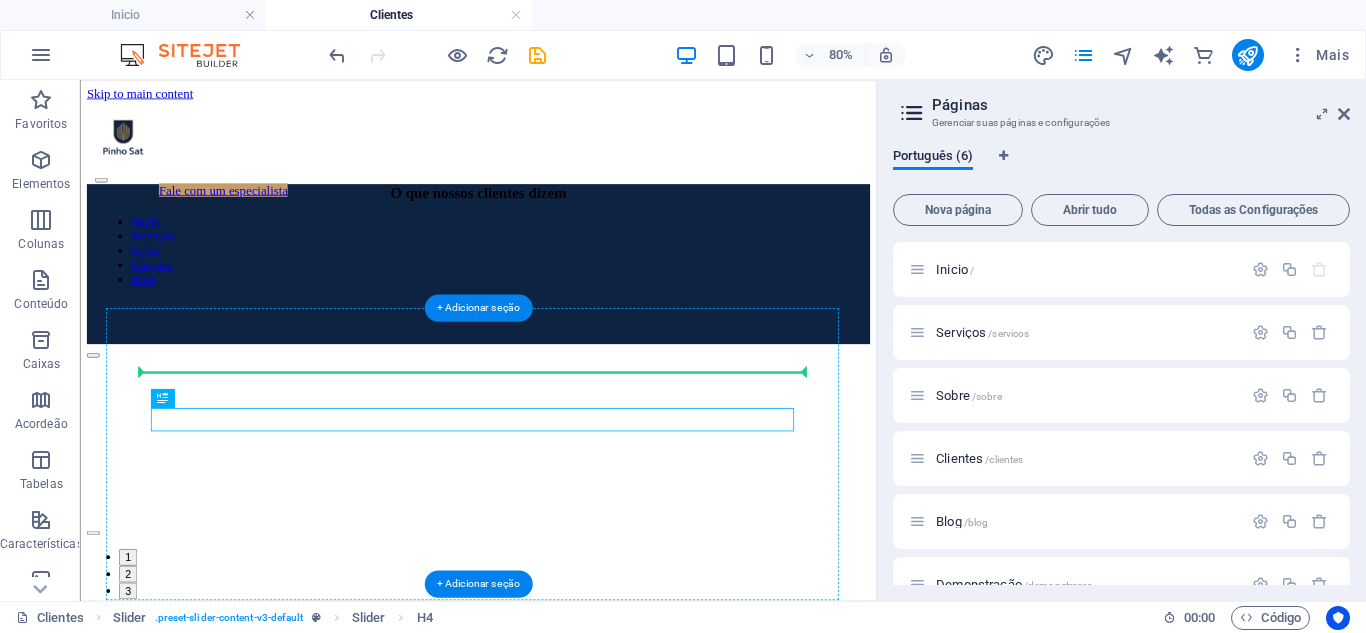 drag, startPoint x: 455, startPoint y: 503, endPoint x: 468, endPoint y: 455, distance: 49.729267 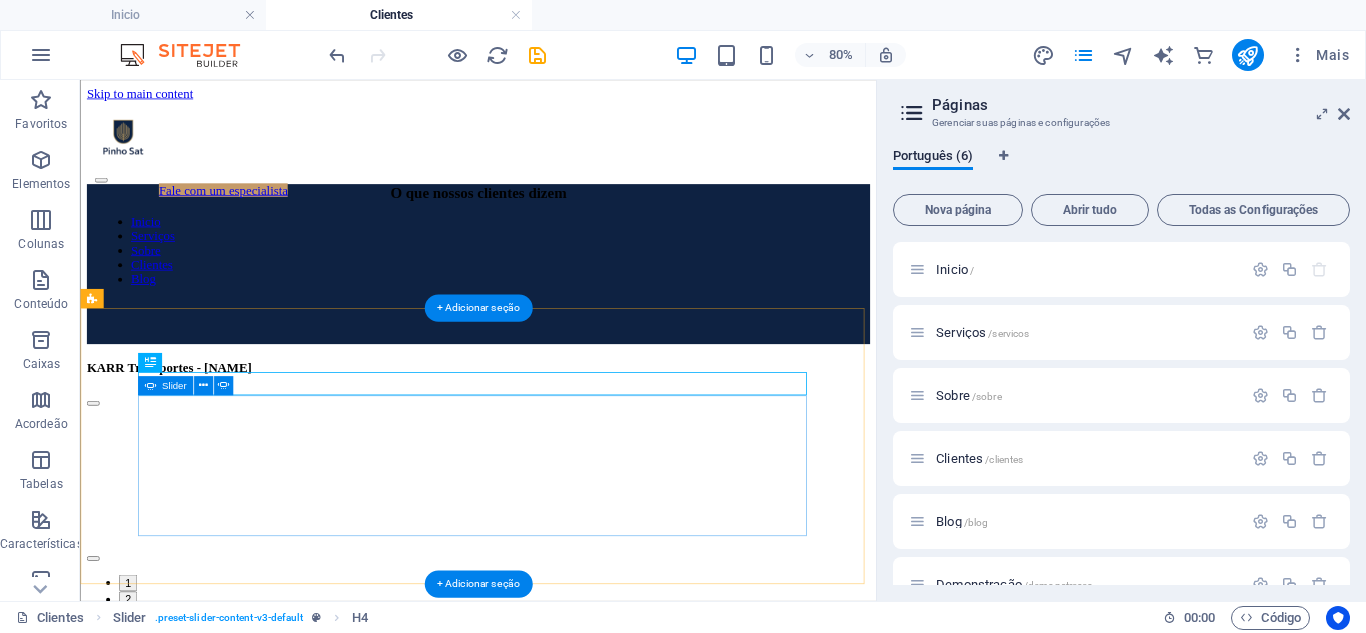 click at bounding box center (96, 678) 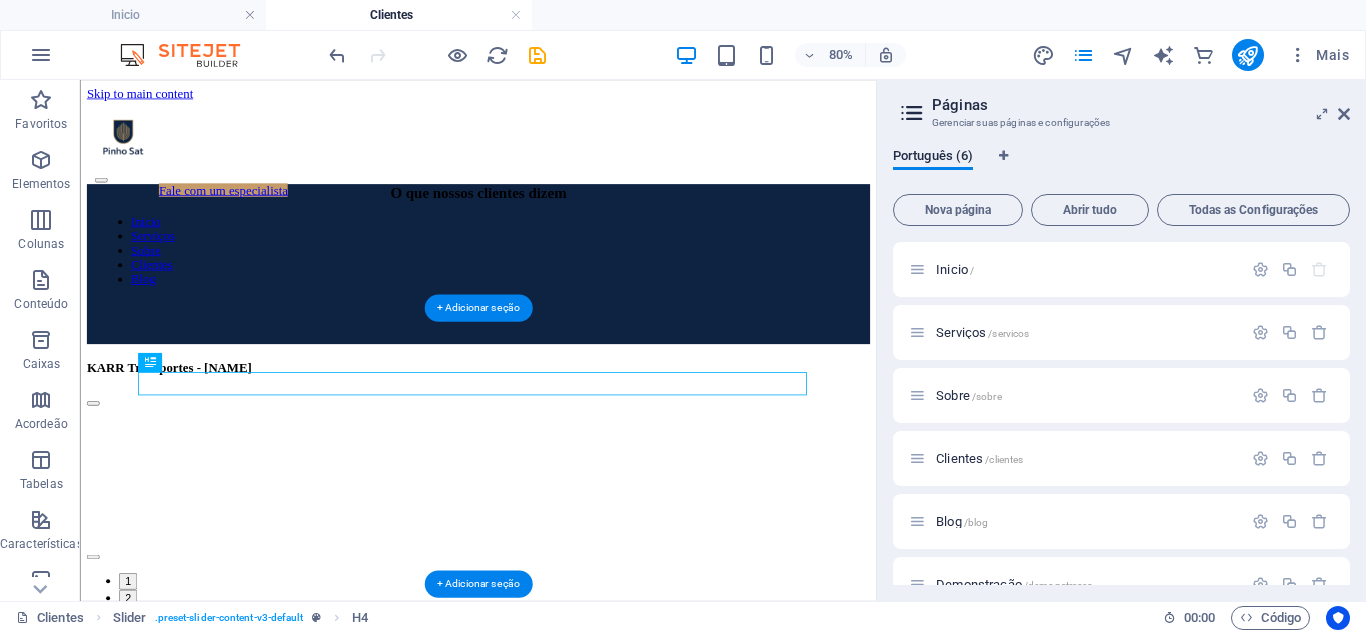 drag, startPoint x: 361, startPoint y: 453, endPoint x: 377, endPoint y: 503, distance: 52.49762 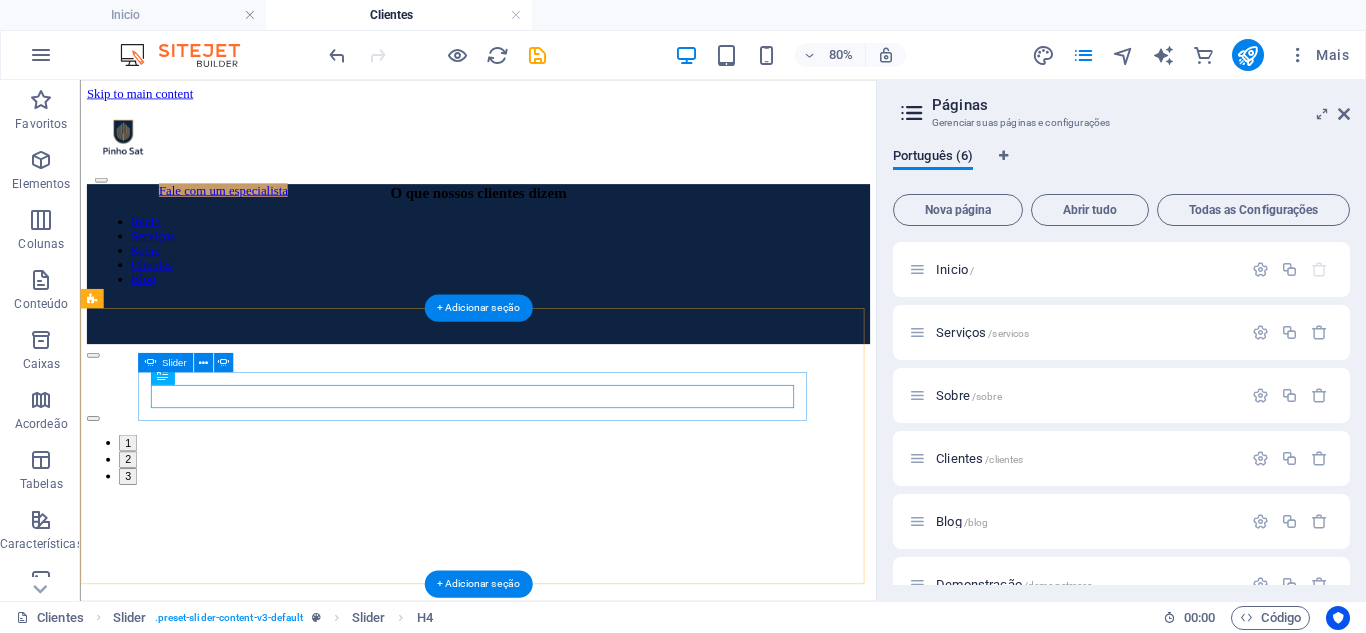 click at bounding box center (96, 424) 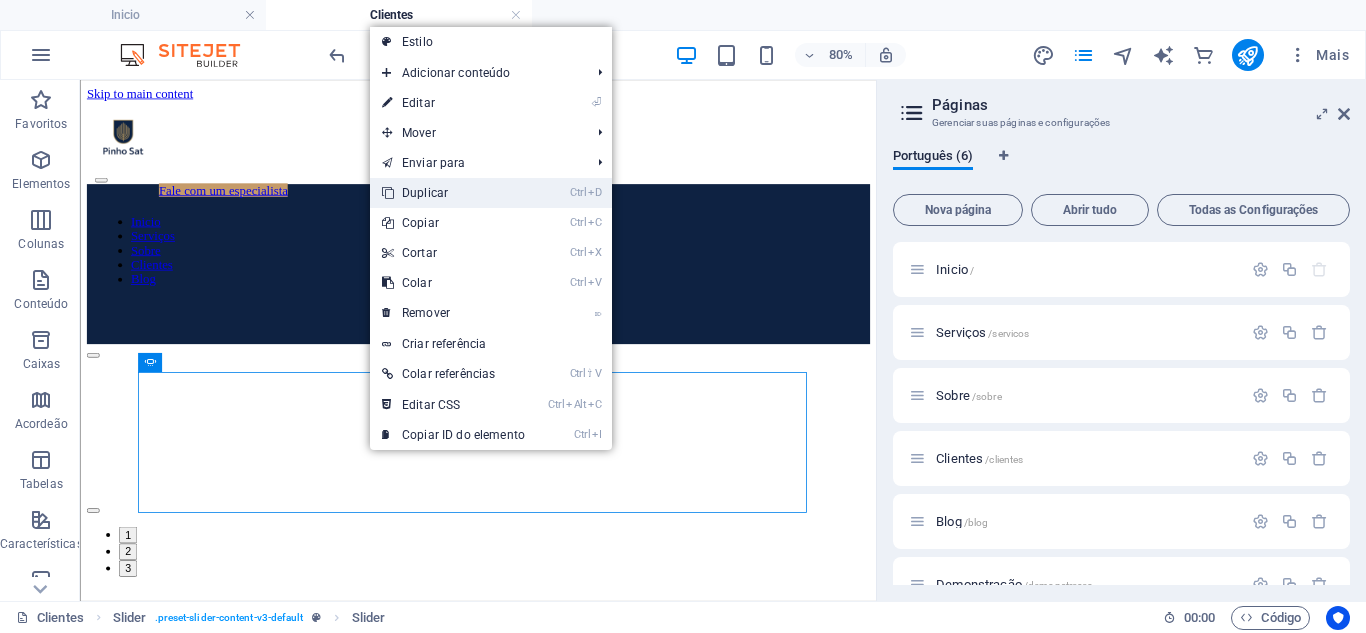 drag, startPoint x: 459, startPoint y: 195, endPoint x: 483, endPoint y: 221, distance: 35.383614 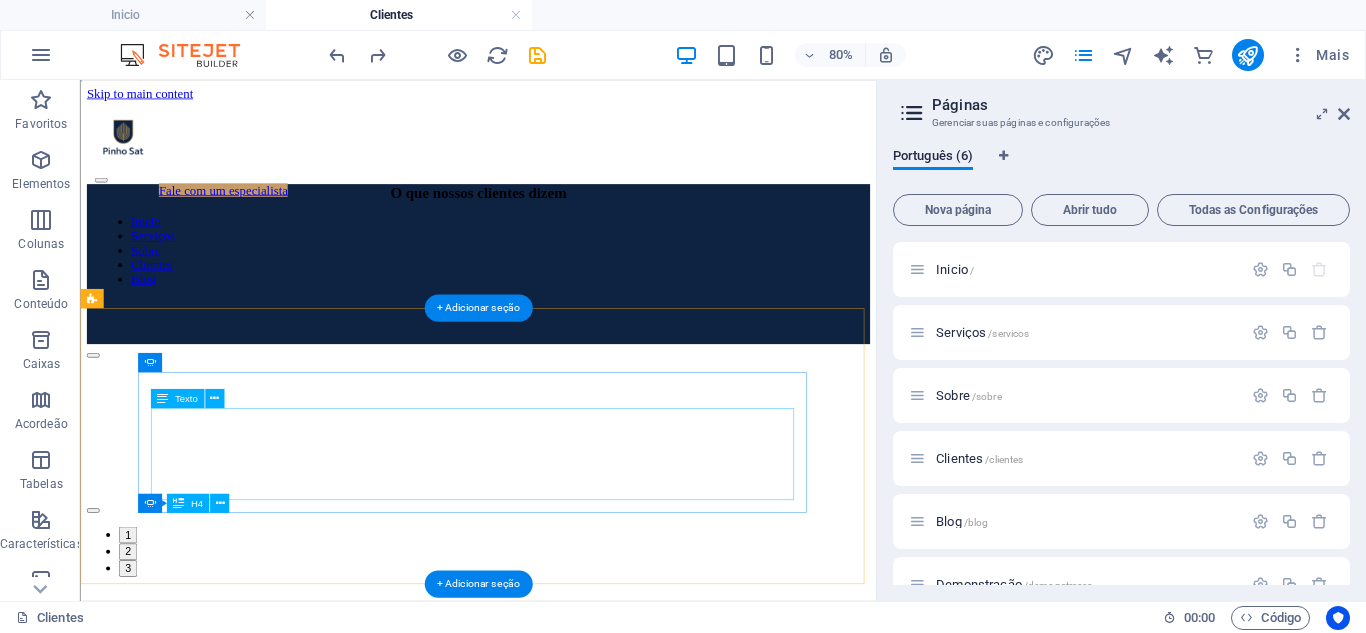 click on "Sobre prestação de serviço, do seu [NAME] nota 10 sempre disposto ajudar. Jamais nos deixou esperando ou não resolveu, a gente que usa serviço dele indica sempre que possível..." at bounding box center (-346, 657) 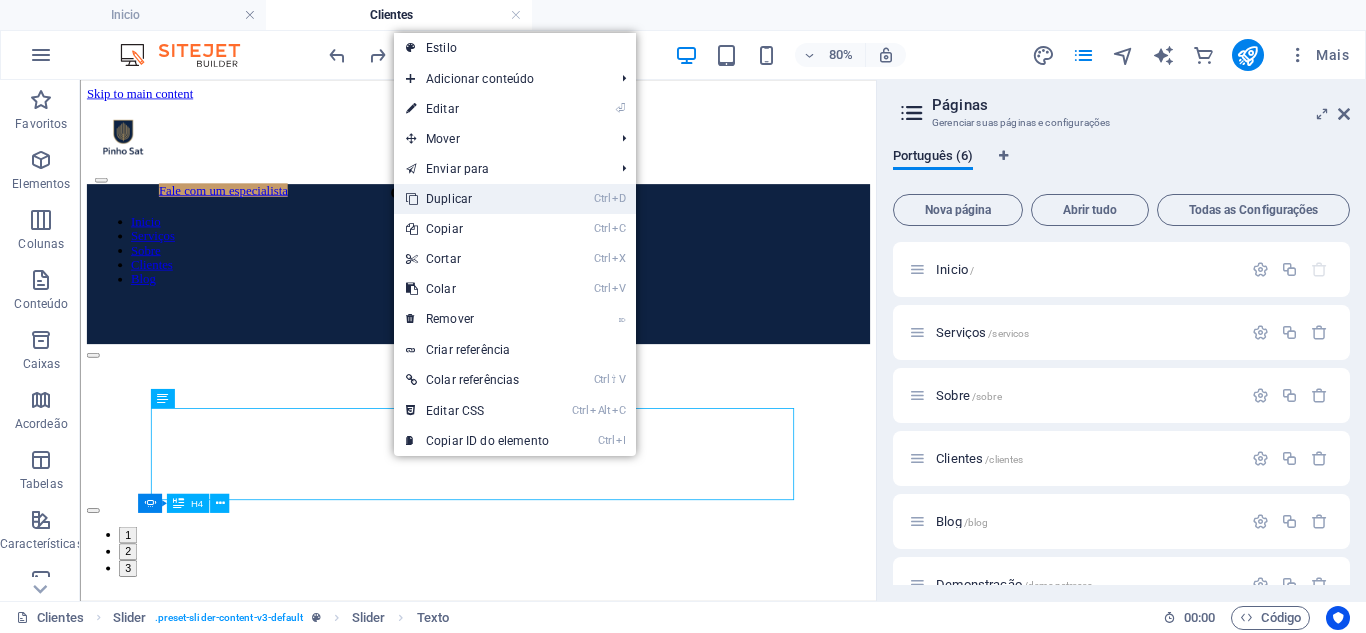 click on "Ctrl D  Duplicar" at bounding box center (477, 199) 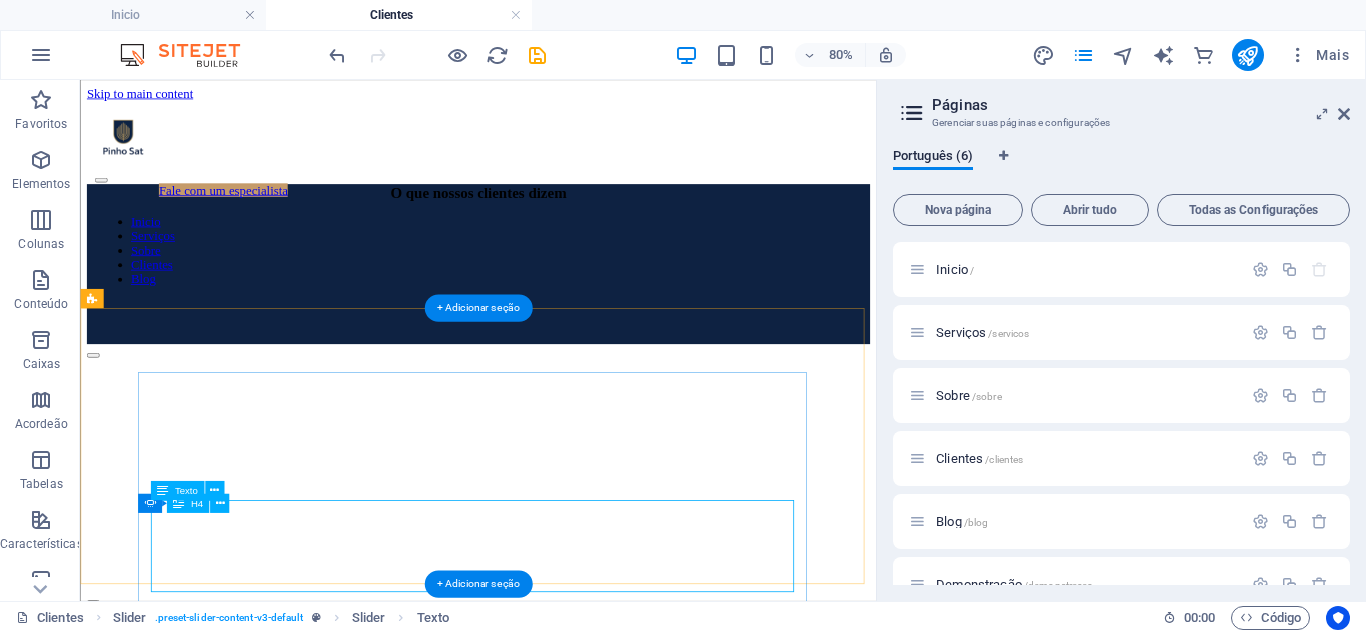 scroll, scrollTop: 5, scrollLeft: 0, axis: vertical 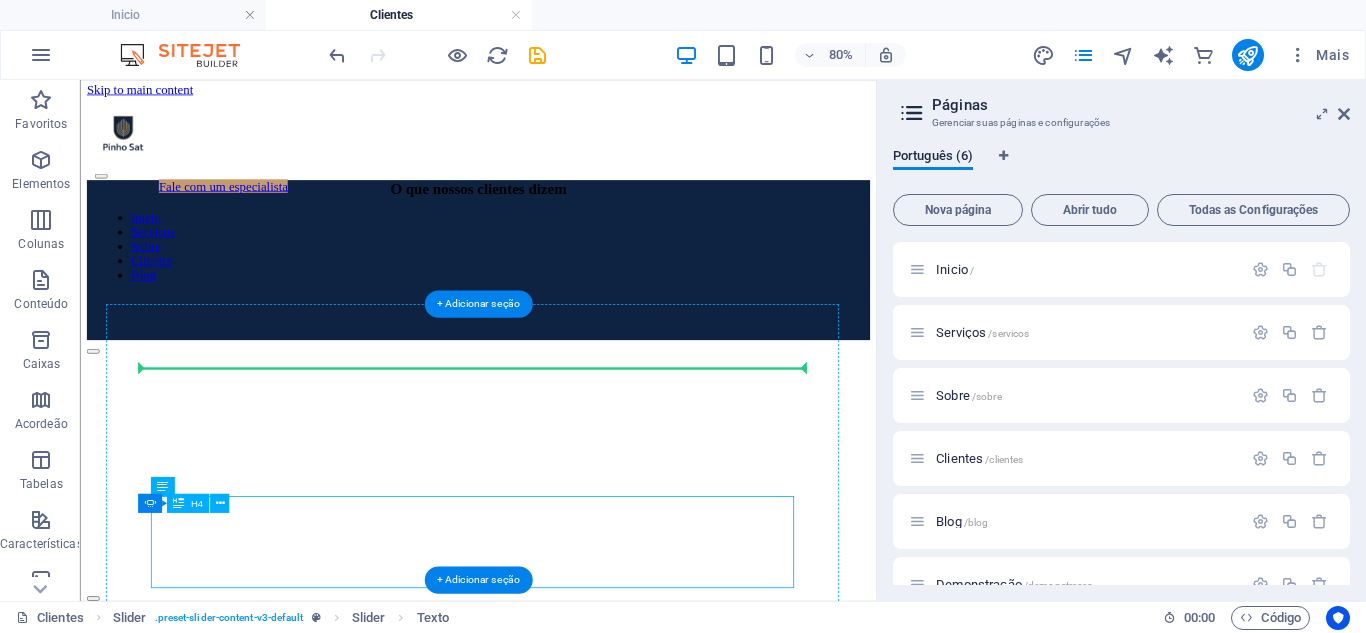 drag, startPoint x: 358, startPoint y: 661, endPoint x: 377, endPoint y: 442, distance: 219.82266 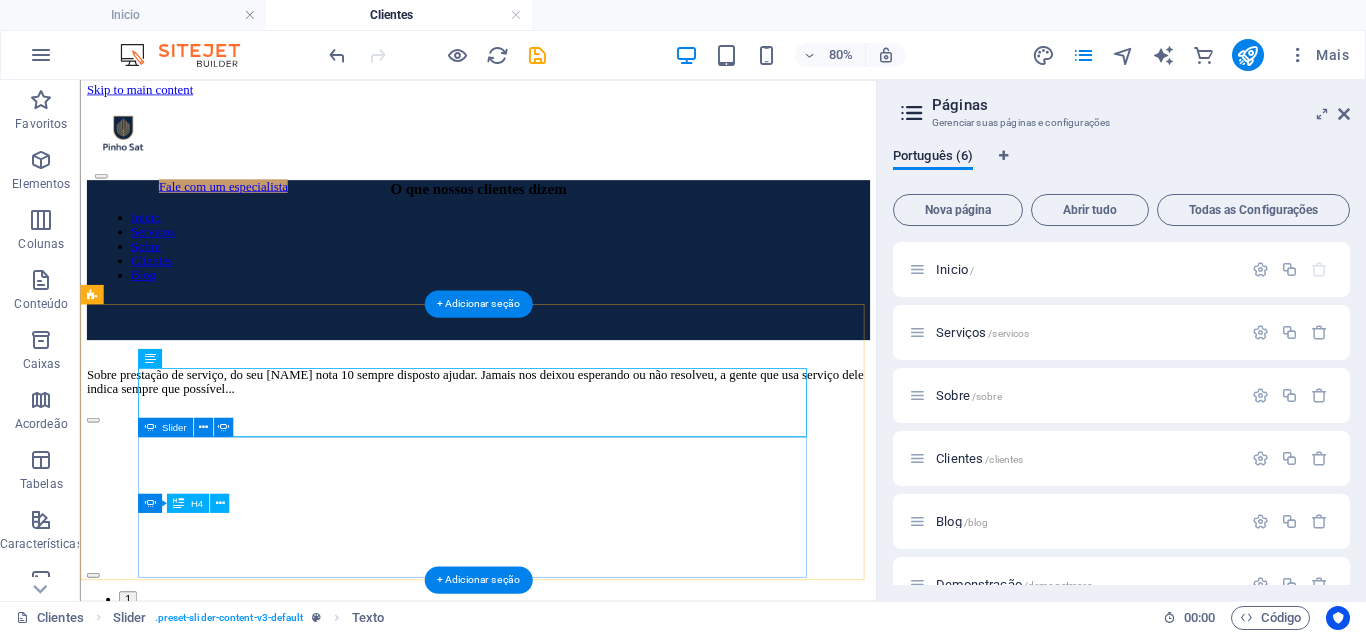 click at bounding box center (96, 699) 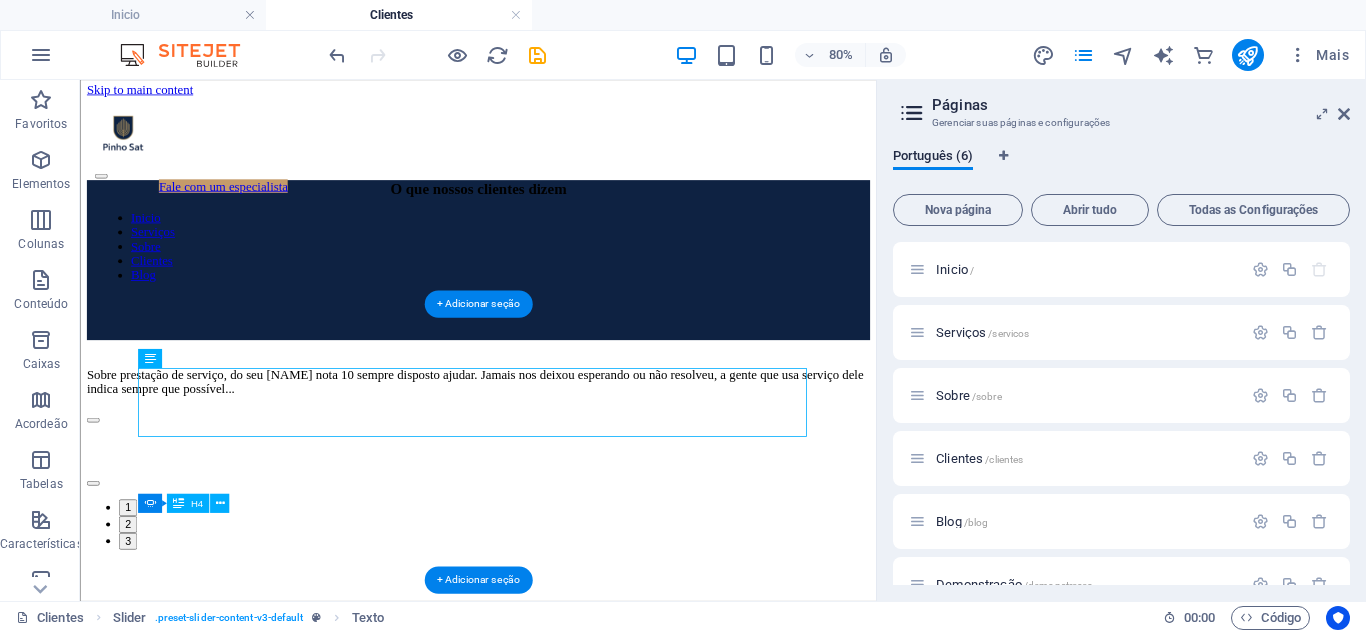 drag, startPoint x: 448, startPoint y: 472, endPoint x: 298, endPoint y: 480, distance: 150.21318 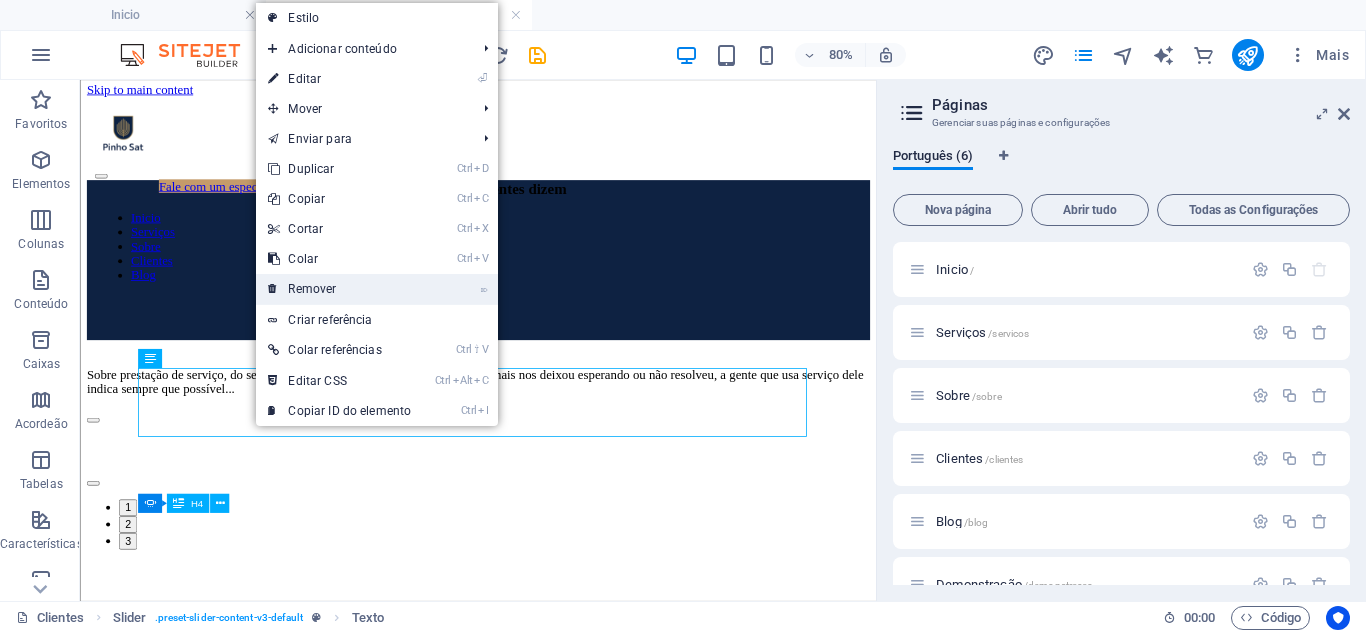 click on "⌦  Remover" at bounding box center (339, 289) 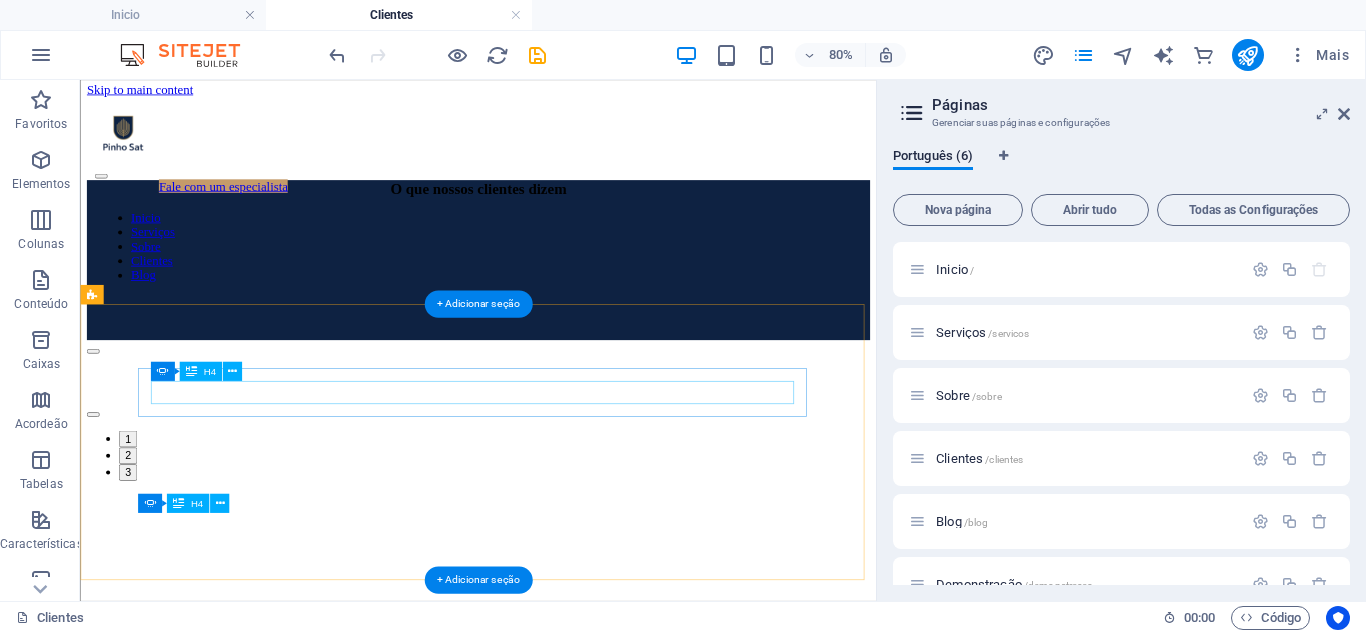 click on "KARR Transportes - [NAME]" at bounding box center (-1182, 710) 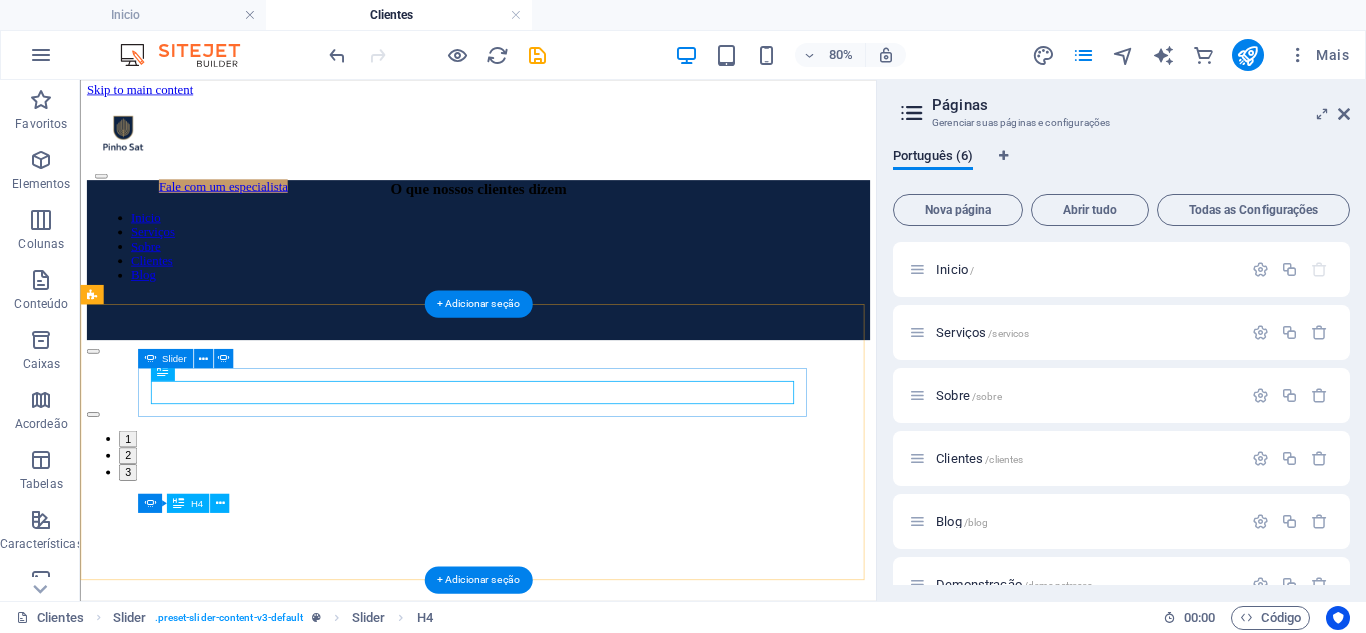 click on "Solte o conteúdo aqui ou  Adicionar elementos  Colar área de transferência KARR Transportes - [NAME] Sobre prestação de serviço, do seu [NAME] nota 10 sempre disposto ajudar. Jamais nos deixou esperando ou não resolveu, a gente que usa serviço dele indica sempre que possível... KARR Transportes - [NAME] Solte o conteúdo aqui ou  Adicionar elementos  Colar área de transferência KARR Transportes - [NAME] Sobre prestação de serviço, do seu [NAME] nota 10 sempre disposto ajudar. Jamais nos deixou esperando ou não resolveu, a gente que usa serviço dele indica sempre que possível... 1 2 3" at bounding box center (577, 493) 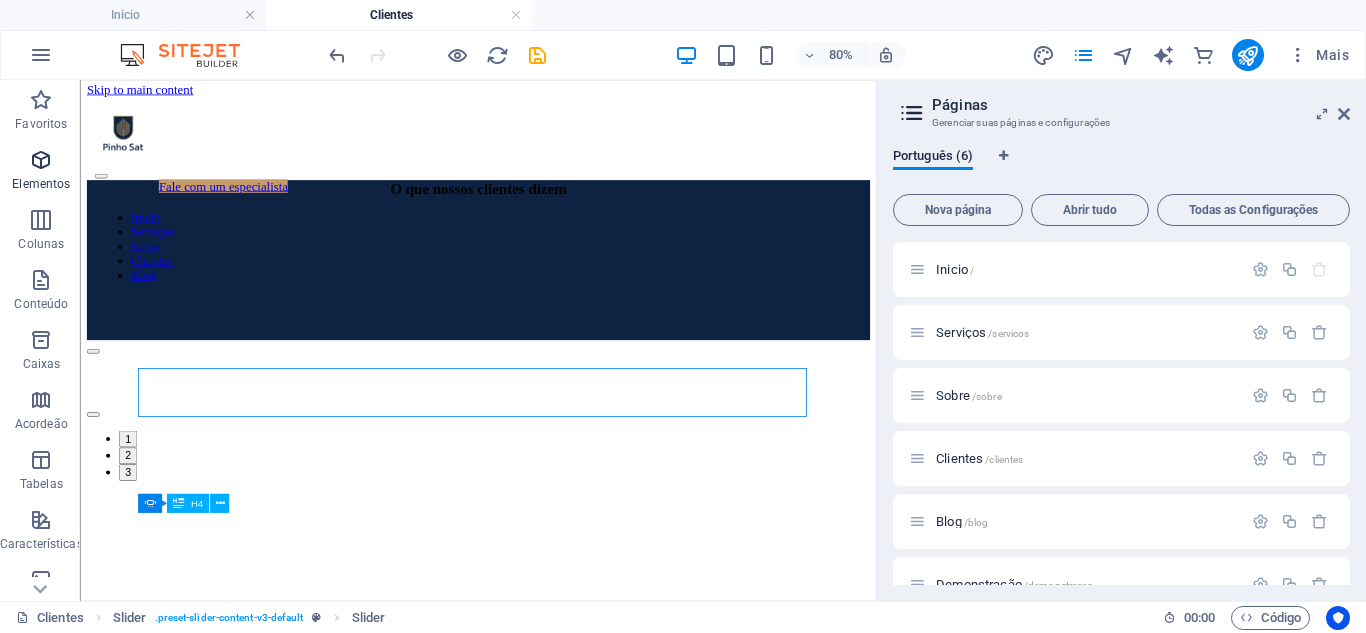click on "Elementos" at bounding box center (41, 184) 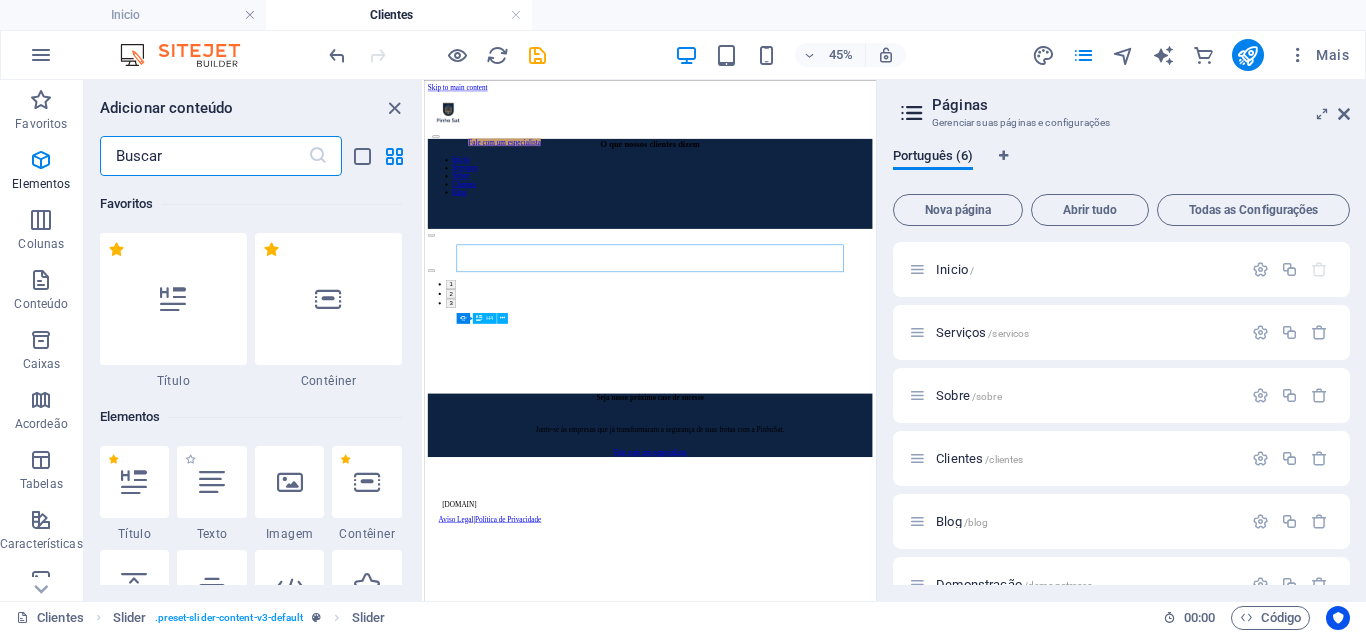 scroll, scrollTop: 0, scrollLeft: 0, axis: both 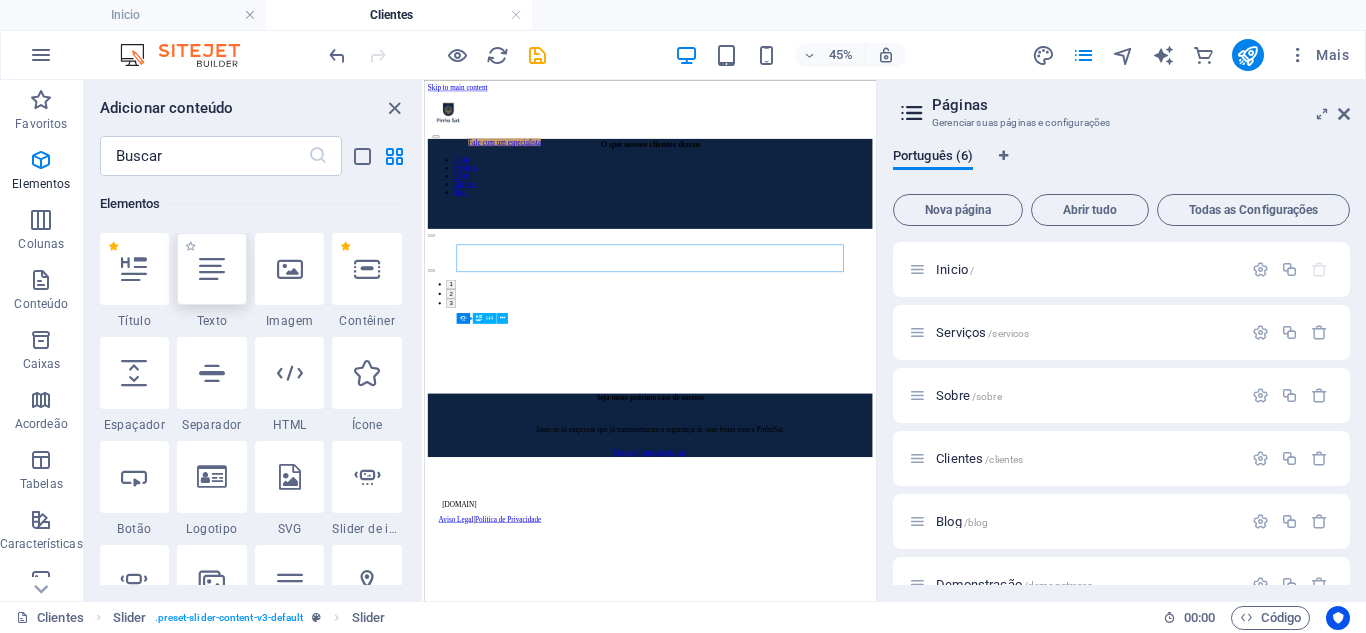 click at bounding box center [212, 269] 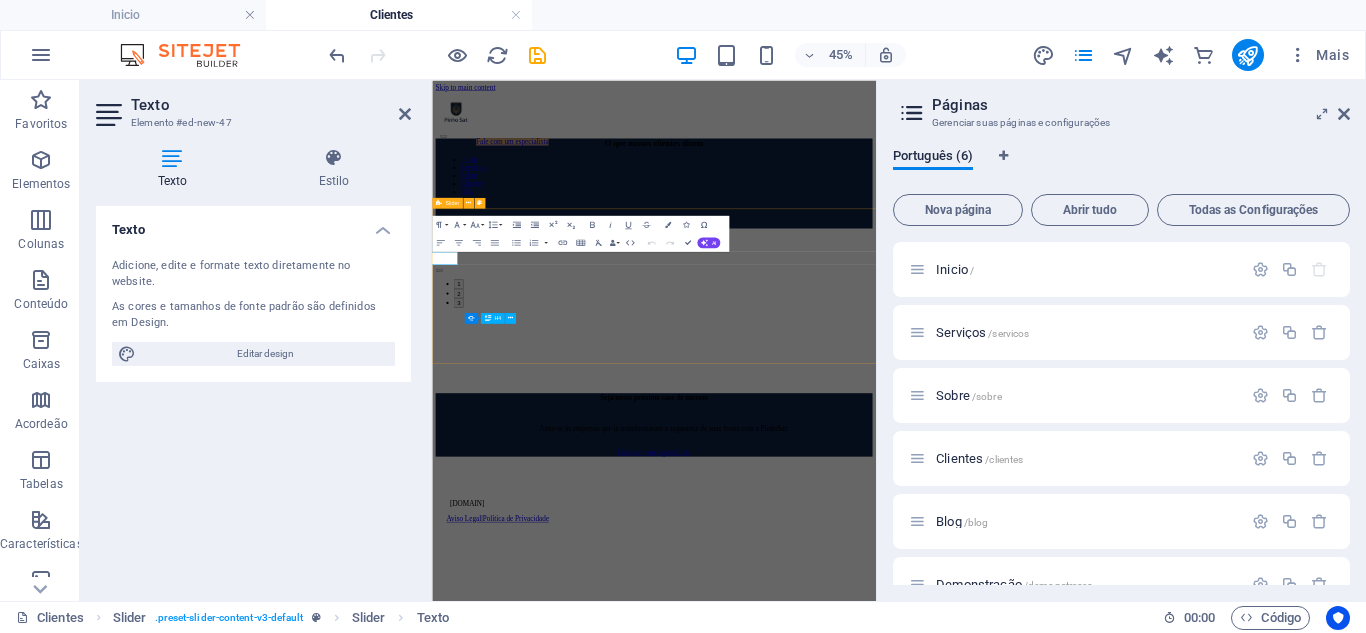 drag, startPoint x: 538, startPoint y: 555, endPoint x: 932, endPoint y: 346, distance: 446.00113 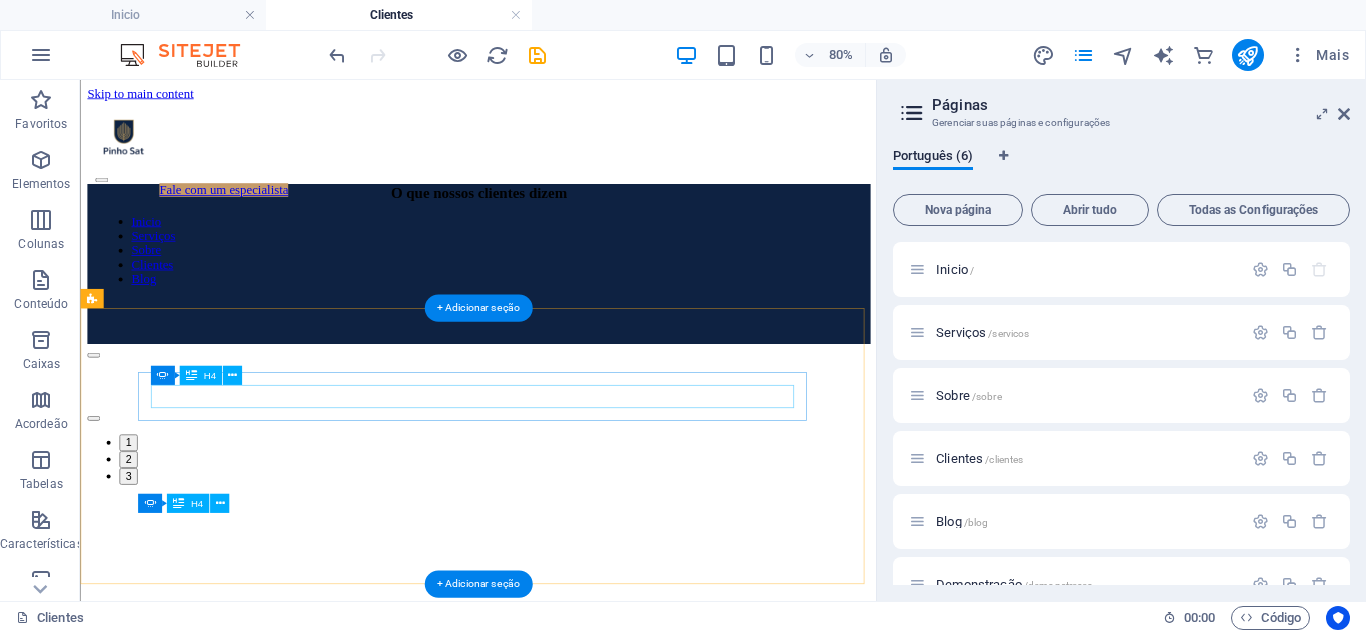 click on "KARR Transportes - [NAME]" at bounding box center [-1182, 749] 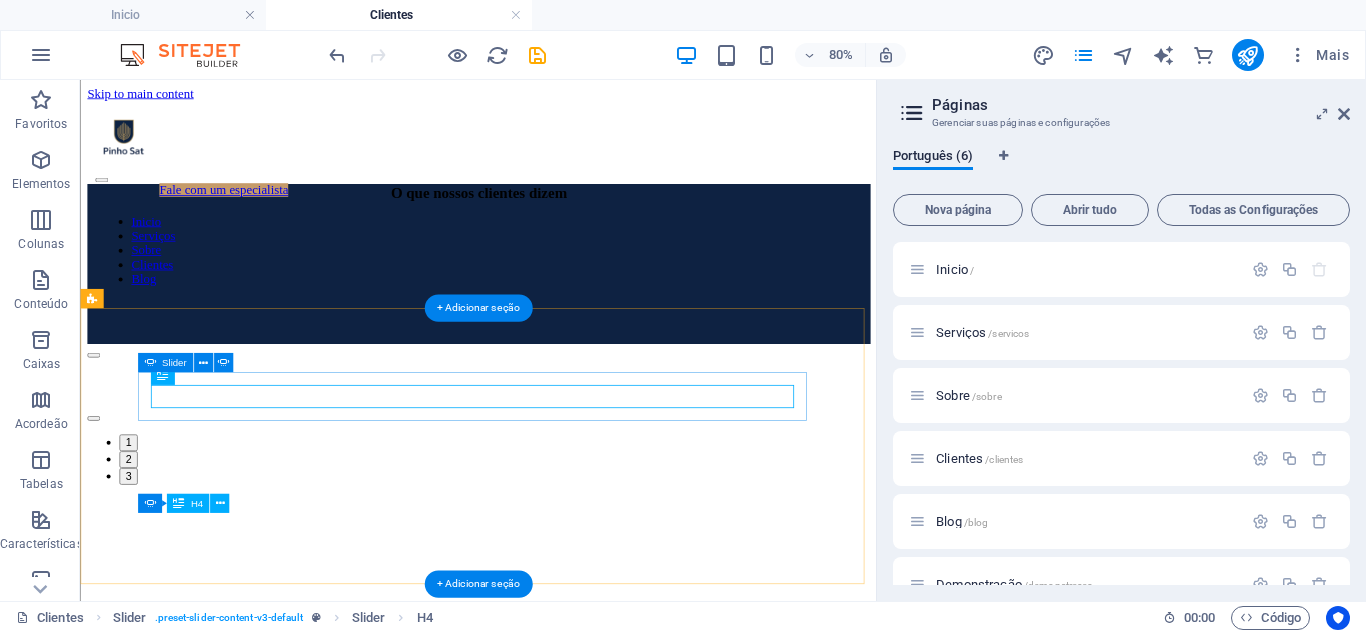 click on "Solte o conteúdo aqui ou  Adicionar elementos  Colar área de transferência Novo elemento de texto KARR Transportes - [NAME] Sobre prestação de serviço, do seu [NAME] nota 10 sempre disposto ajudar. Jamais nos deixou esperando ou não resolveu, a gente que usa serviço dele indica sempre que possível... KARR Transportes - [NAME] Solte o conteúdo aqui ou  Adicionar elementos  Colar área de transferência Novo elemento de texto KARR Transportes - [NAME] Sobre prestação de serviço, do seu [NAME] nota 10 sempre disposto ajudar. Jamais nos deixou esperando ou não resolveu, a gente que usa serviço dele indica sempre que possível... 1 2 3" at bounding box center (577, 498) 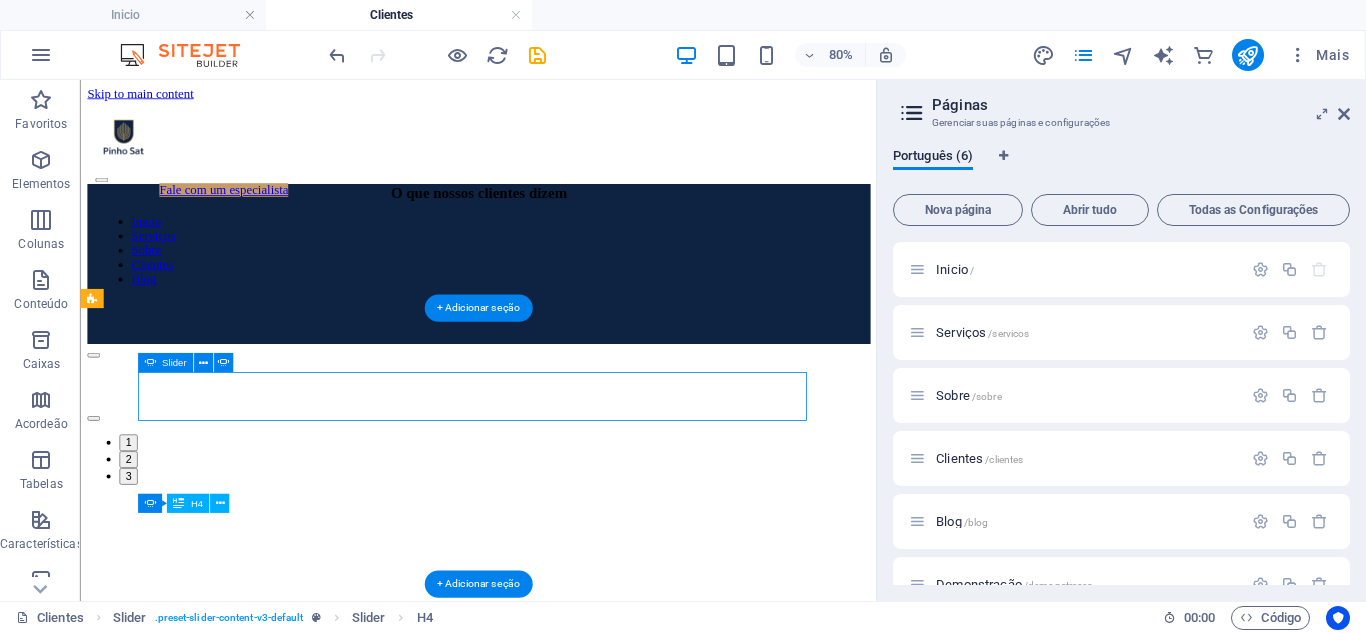 click on "Solte o conteúdo aqui ou  Adicionar elementos  Colar área de transferência Novo elemento de texto KARR Transportes - [NAME] Sobre prestação de serviço, do seu [NAME] nota 10 sempre disposto ajudar. Jamais nos deixou esperando ou não resolveu, a gente que usa serviço dele indica sempre que possível... KARR Transportes - [NAME] Solte o conteúdo aqui ou  Adicionar elementos  Colar área de transferência Novo elemento de texto KARR Transportes - [NAME] Sobre prestação de serviço, do seu [NAME] nota 10 sempre disposto ajudar. Jamais nos deixou esperando ou não resolveu, a gente que usa serviço dele indica sempre que possível... 1 2 3" at bounding box center [577, 498] 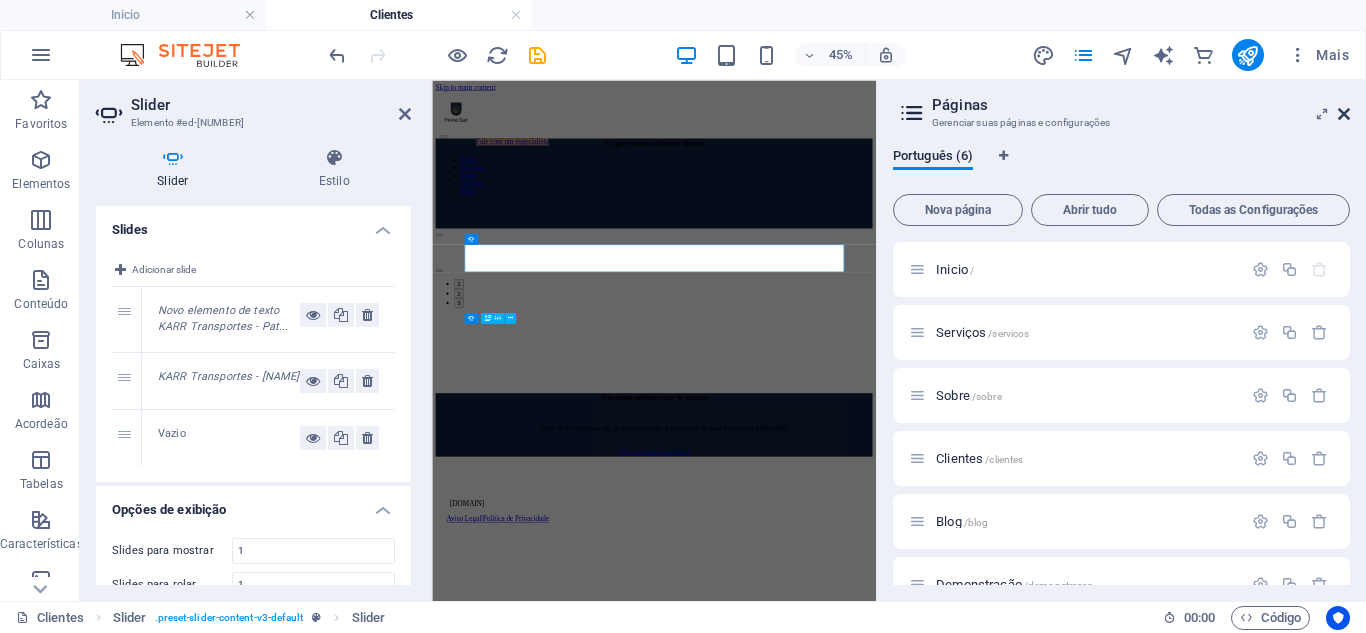 click at bounding box center [1344, 114] 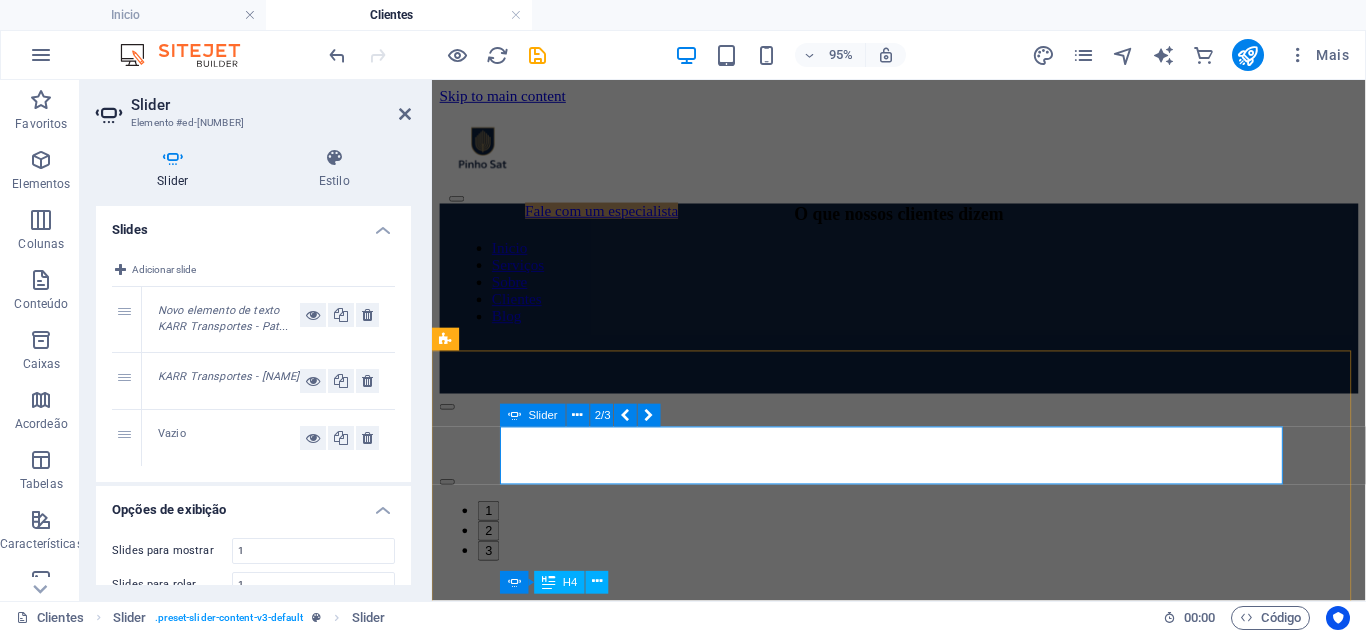 click on "Solte o conteúdo aqui ou  Adicionar elementos  Colar área de transferência Novo elemento de texto KARR Transportes - [NAME] Sobre prestação de serviço, do seu [NAME] nota 10 sempre disposto ajudar. Jamais nos deixou esperando ou não resolveu, a gente que usa serviço dele indica sempre que possível... KARR Transportes - [NAME] Solte o conteúdo aqui ou  Adicionar elementos  Colar área de transferência Novo elemento de texto KARR Transportes - [NAME] Sobre prestação de serviço, do seu [NAME] nota 10 sempre disposto ajudar. Jamais nos deixou esperando ou não resolveu, a gente que usa serviço dele indica sempre que possível... 1 2 3" at bounding box center [923, 498] 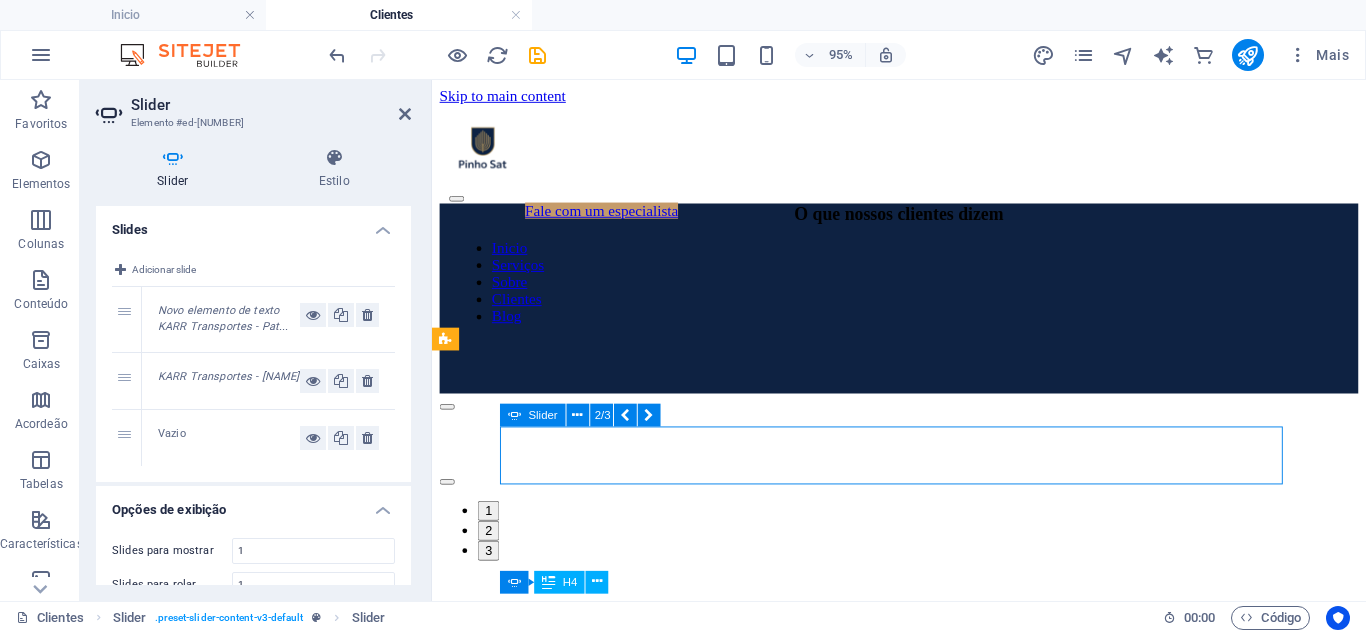 click on "Solte o conteúdo aqui ou  Adicionar elementos  Colar área de transferência Novo elemento de texto KARR Transportes - [NAME] Sobre prestação de serviço, do seu [NAME] nota 10 sempre disposto ajudar. Jamais nos deixou esperando ou não resolveu, a gente que usa serviço dele indica sempre que possível... KARR Transportes - [NAME] Solte o conteúdo aqui ou  Adicionar elementos  Colar área de transferência Novo elemento de texto KARR Transportes - [NAME] Sobre prestação de serviço, do seu [NAME] nota 10 sempre disposto ajudar. Jamais nos deixou esperando ou não resolveu, a gente que usa serviço dele indica sempre que possível... 1 2 3" at bounding box center (923, 498) 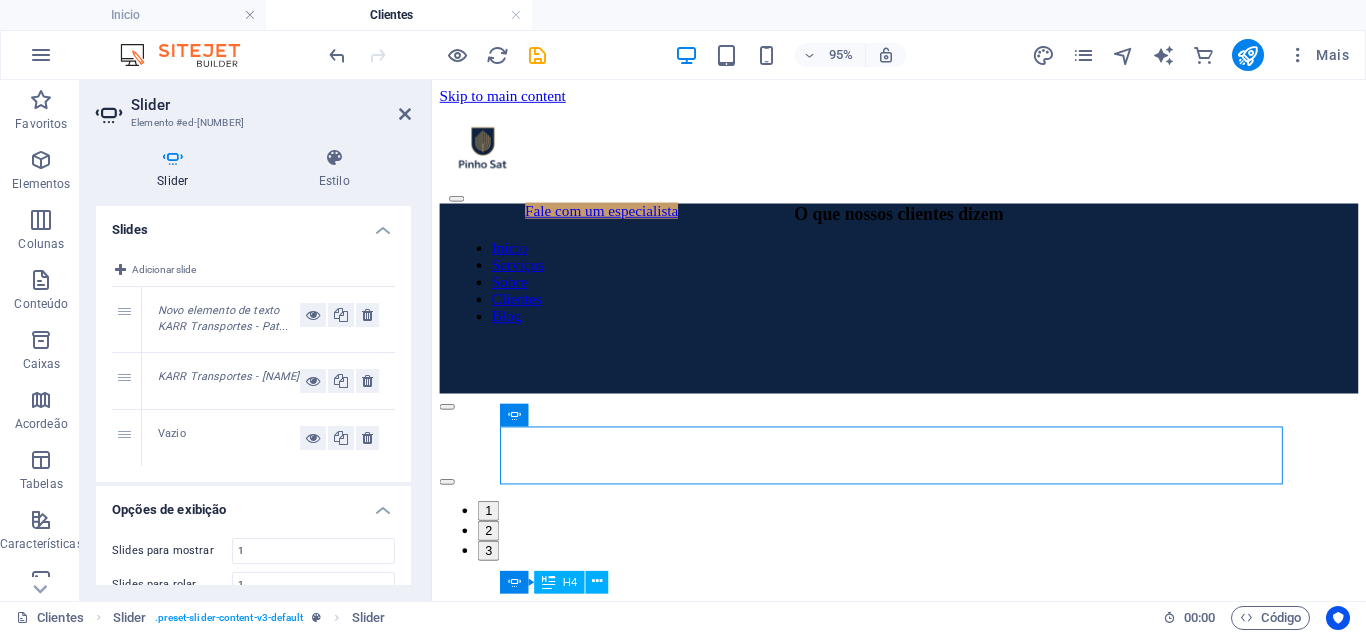click on "Vazio" at bounding box center [229, 438] 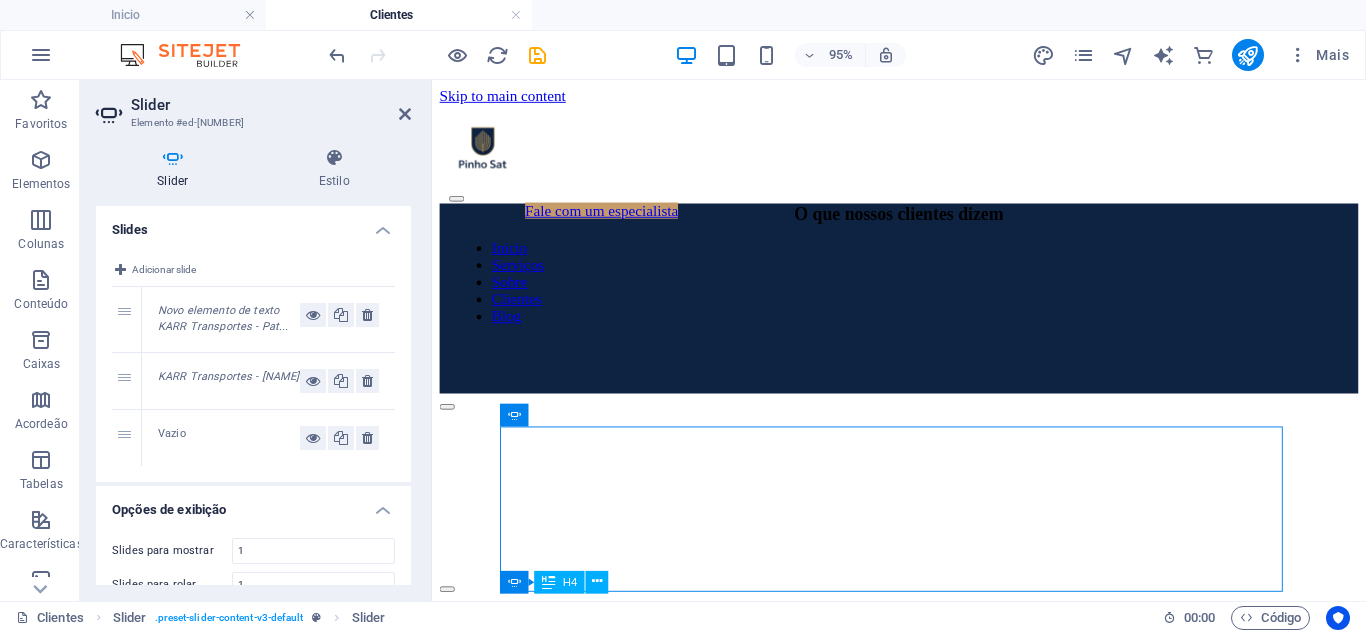 click on "KARR Transportes - [NAME]" at bounding box center [268, 381] 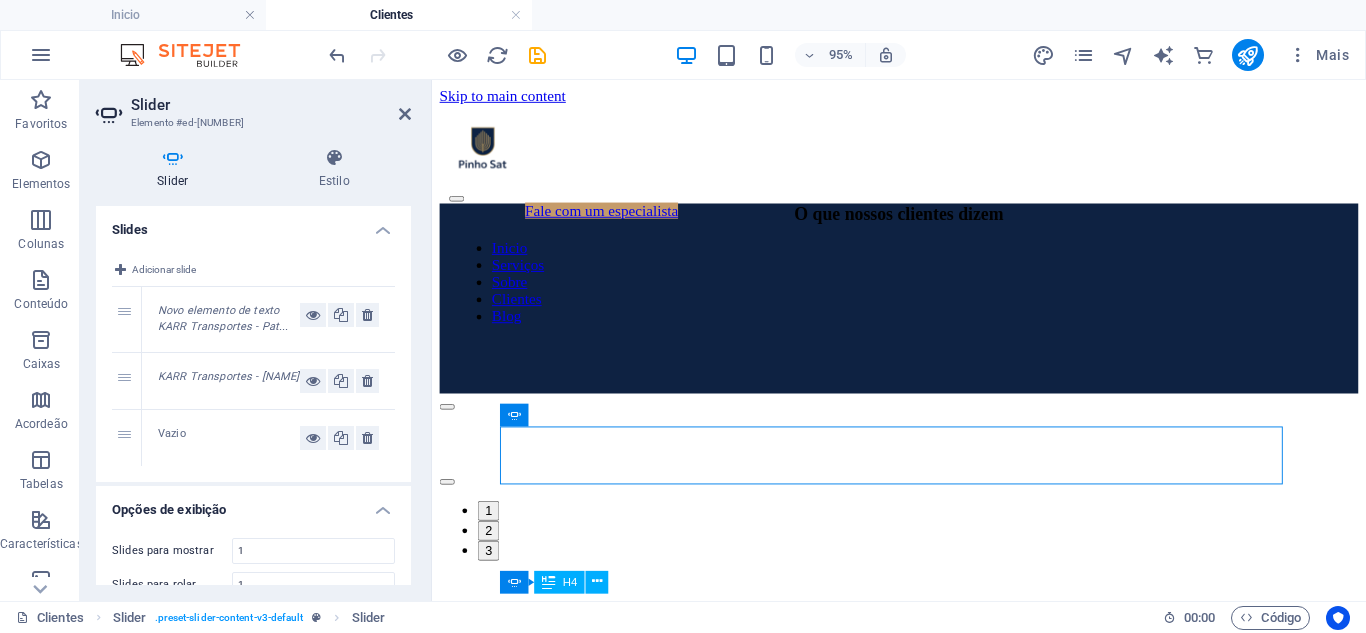click on "Novo elemento de texto
KARR Transportes - Pat..." at bounding box center (223, 319) 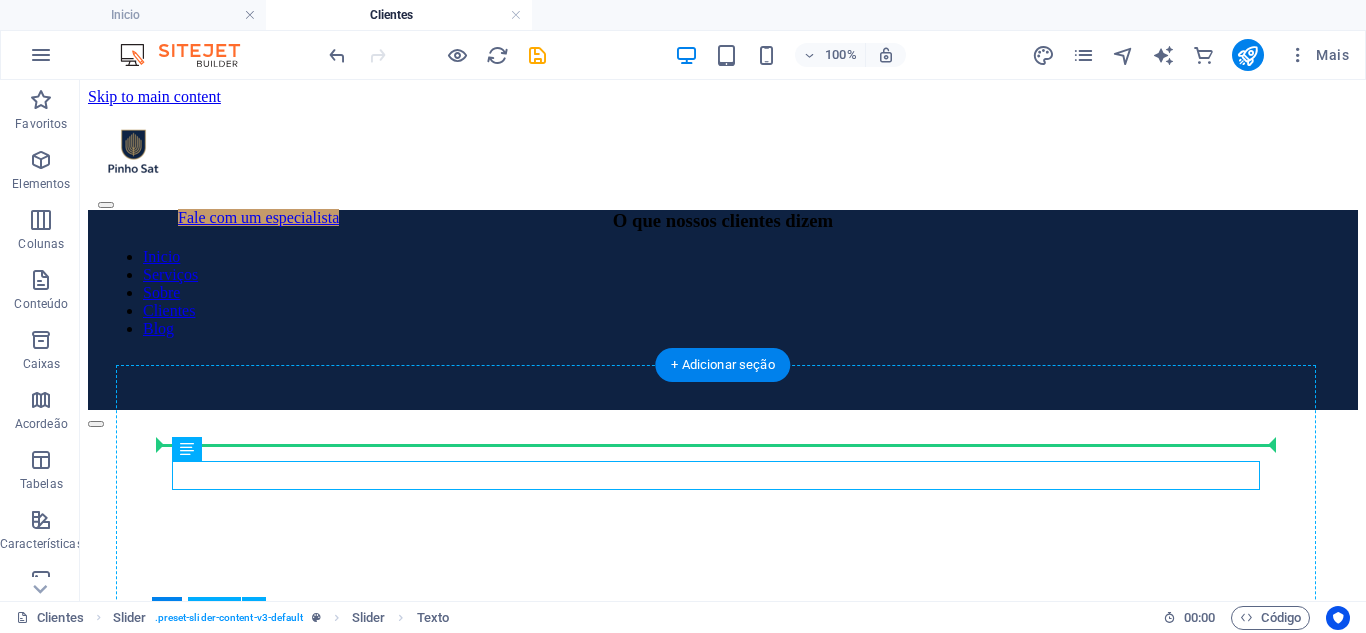drag, startPoint x: 331, startPoint y: 476, endPoint x: 857, endPoint y: 456, distance: 526.38007 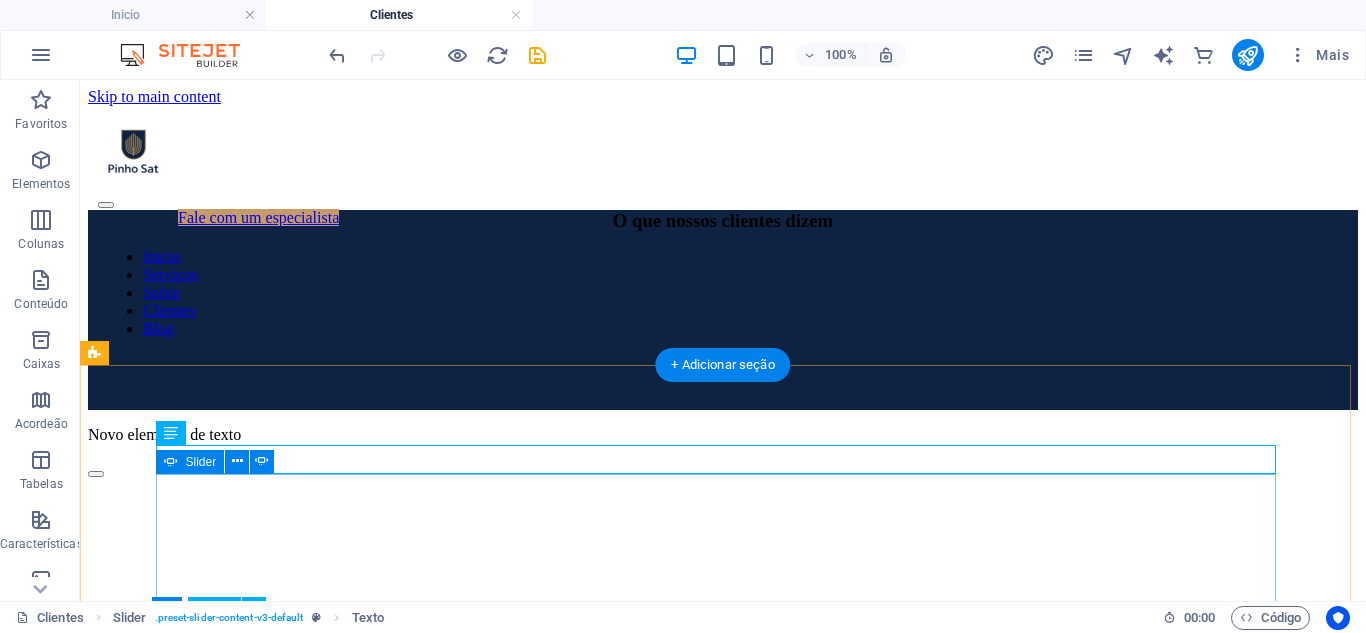 click at bounding box center [96, 639] 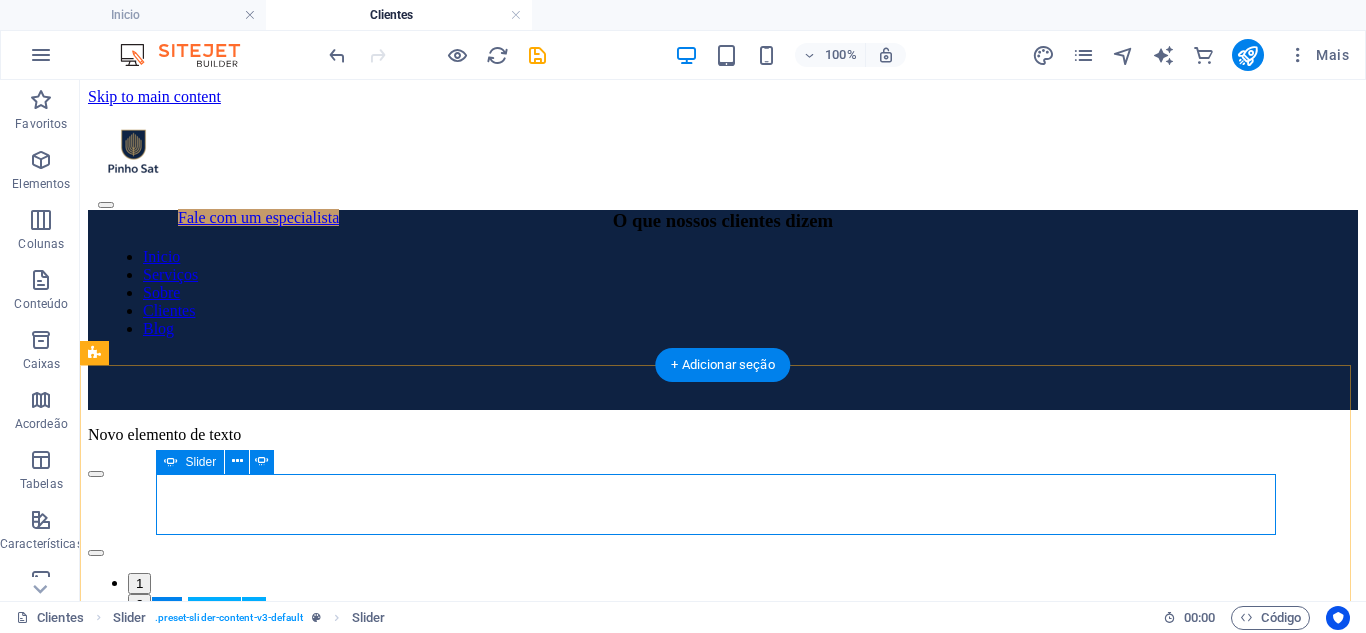 click on "Solte o conteúdo aqui ou  Adicionar elementos  Colar área de transferência KARR Transportes - [NAME] Sobre prestação de serviço, do seu [NAME] nota 10 sempre disposto ajudar. Jamais nos deixou esperando ou não resolveu, a gente que usa serviço dele indica sempre que possível... KARR Transportes - [NAME] Solte o conteúdo aqui ou  Adicionar elementos  Colar área de transferência KARR Transportes - [NAME] Sobre prestação de serviço, do seu [NAME] nota 10 sempre disposto ajudar. Jamais nos deixou esperando ou não resolveu, a gente que usa serviço dele indica sempre que possível... 1 2 3" at bounding box center (723, 548) 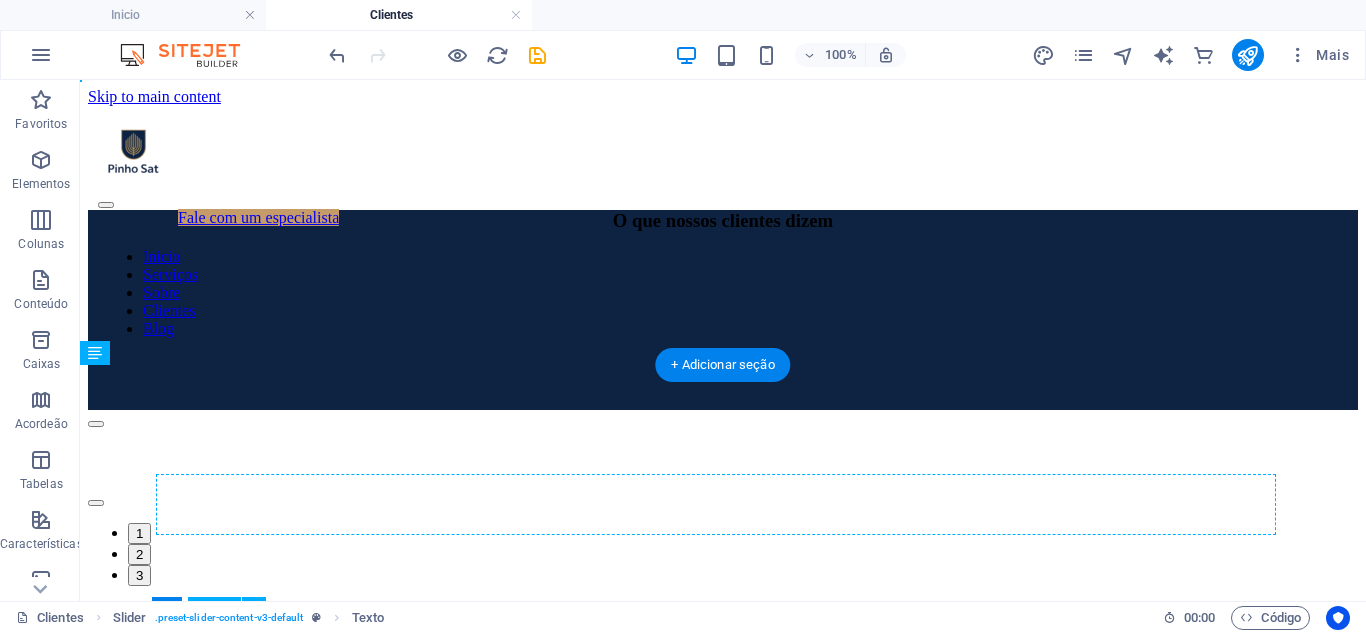 drag, startPoint x: 341, startPoint y: 453, endPoint x: 337, endPoint y: 519, distance: 66.1211 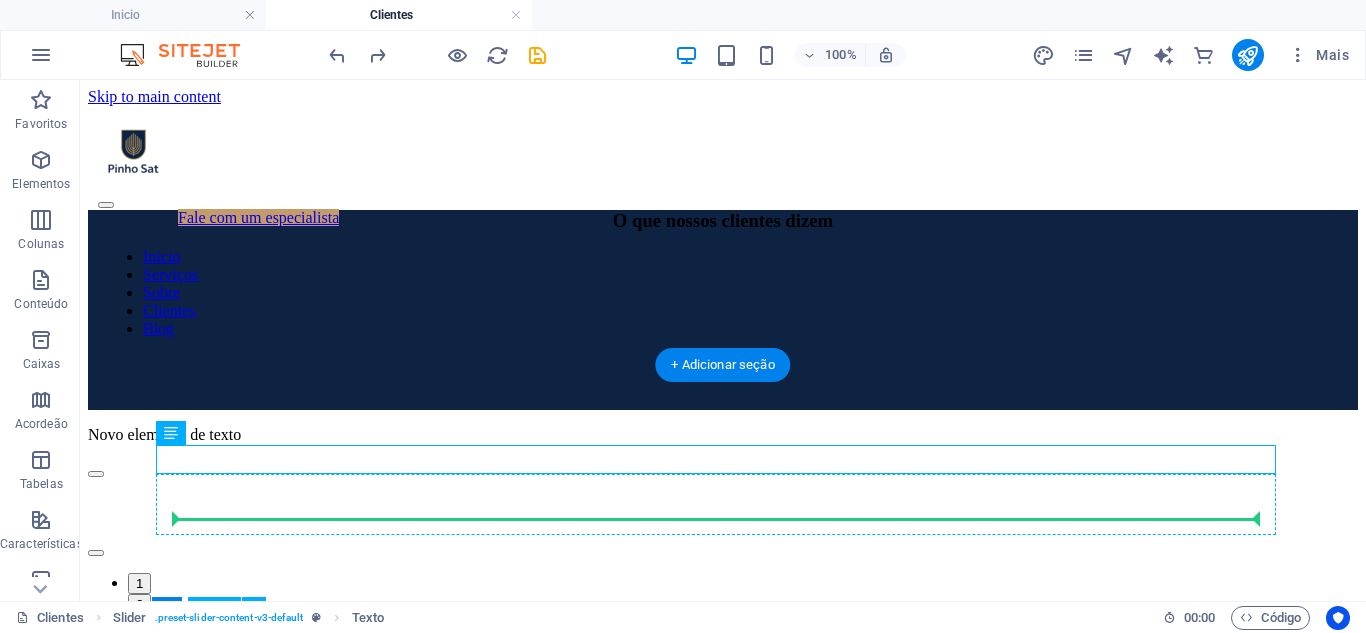 drag, startPoint x: 342, startPoint y: 451, endPoint x: 354, endPoint y: 512, distance: 62.169125 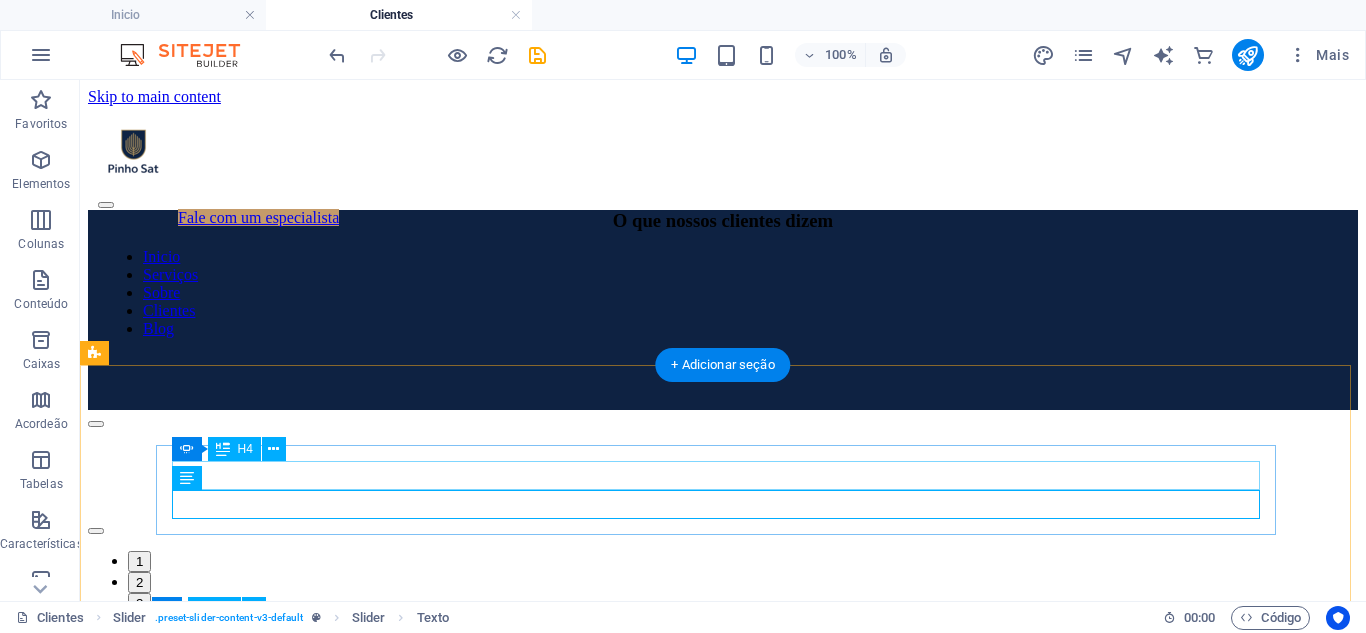 click on "KARR Transportes - [NAME]" at bounding box center [-1608, 715] 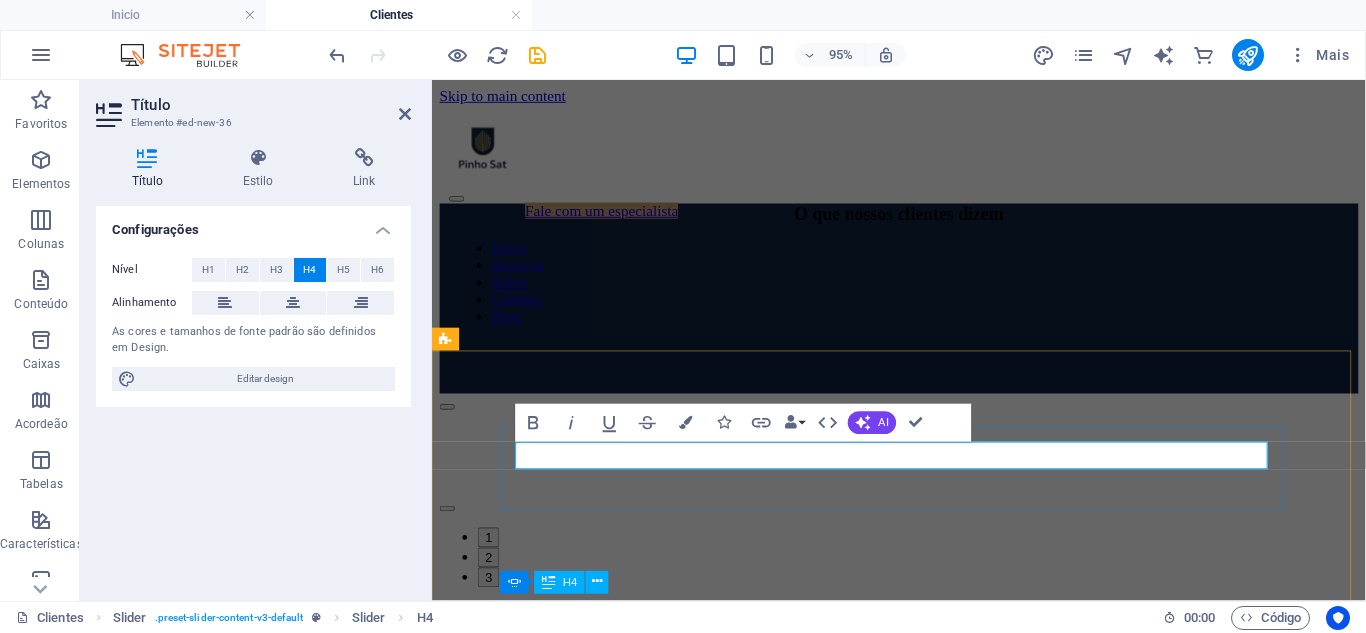 click on "KARR Transportes - [NAME]" at bounding box center [-812, 715] 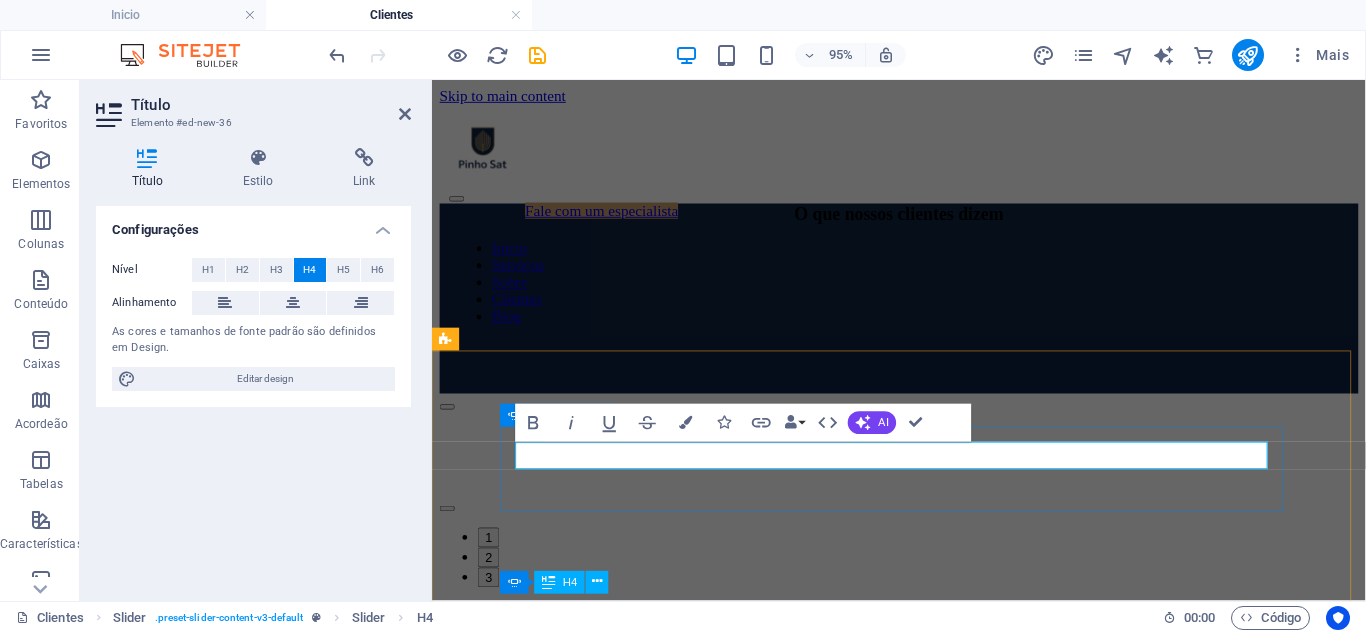 drag, startPoint x: 744, startPoint y: 464, endPoint x: 517, endPoint y: 486, distance: 228.06358 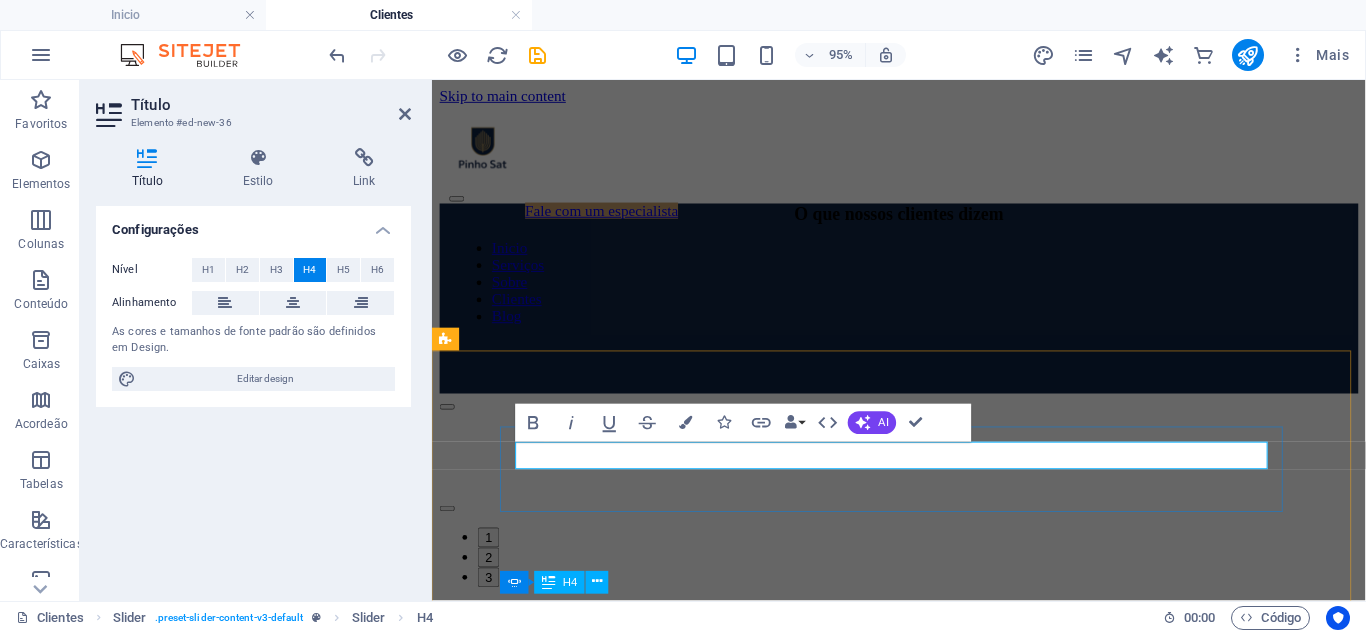 click on "JKF Carnes - Patryck" at bounding box center [-812, 715] 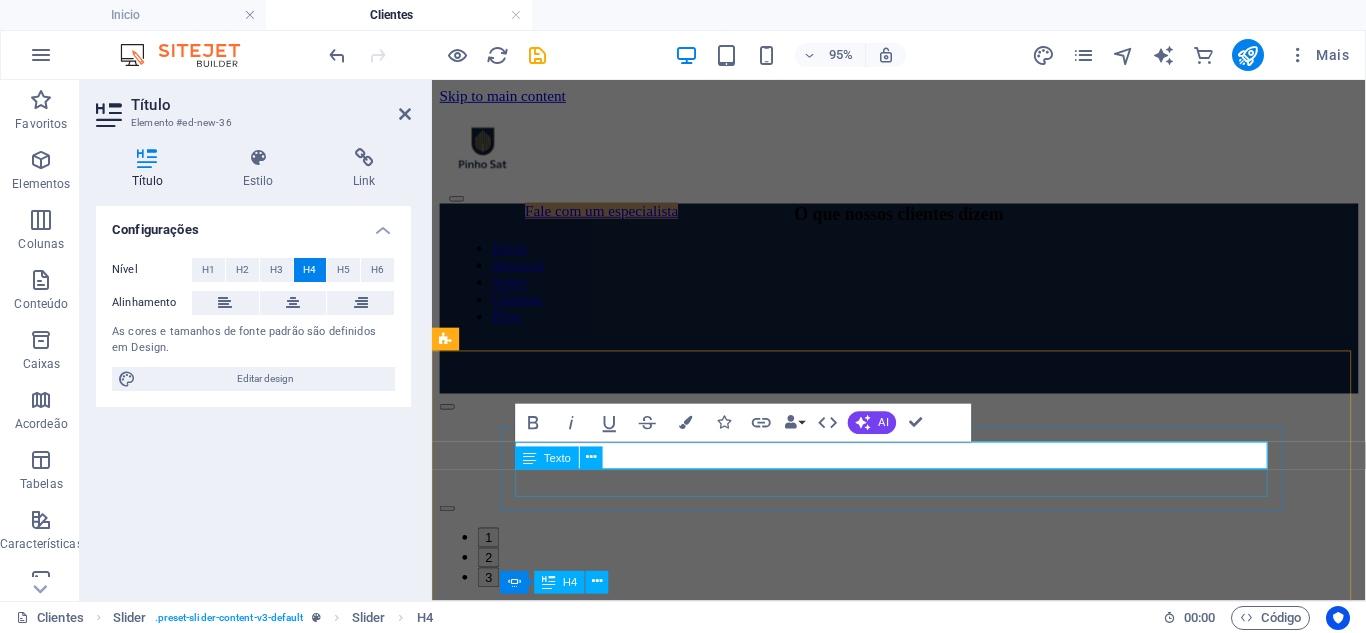 click on "Novo elemento de texto" at bounding box center [-812, 754] 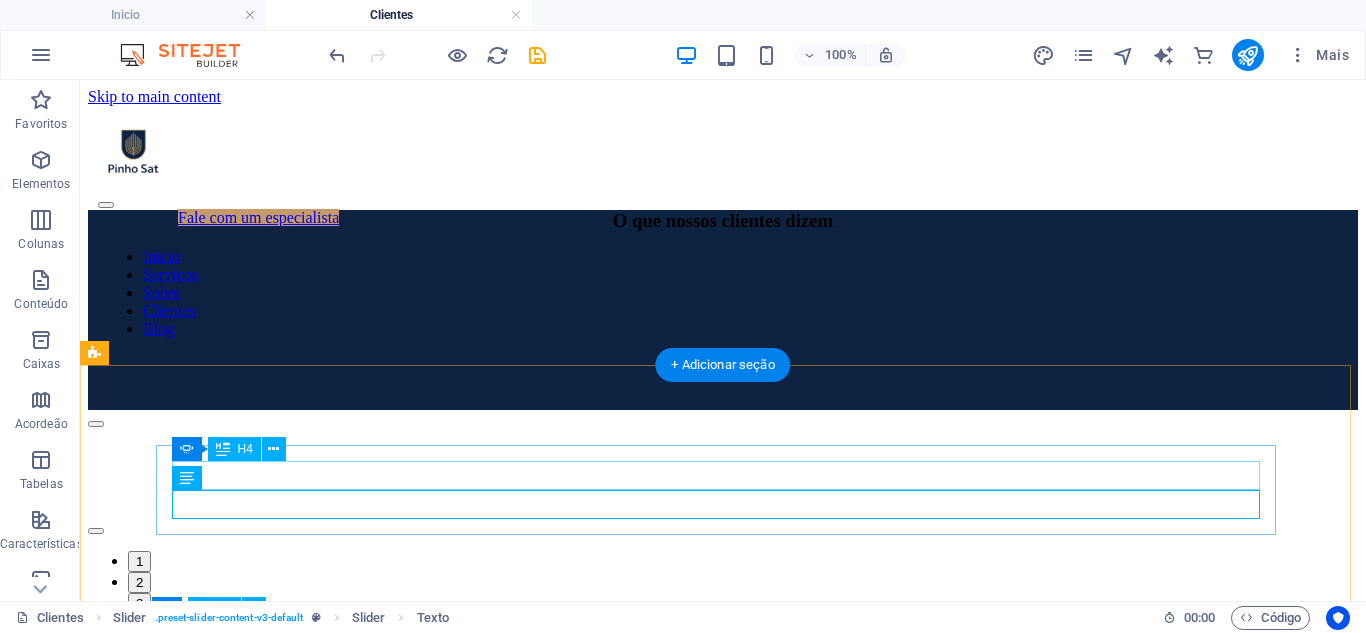 click on "JKF Carnes - Eduardo" at bounding box center [-1608, 715] 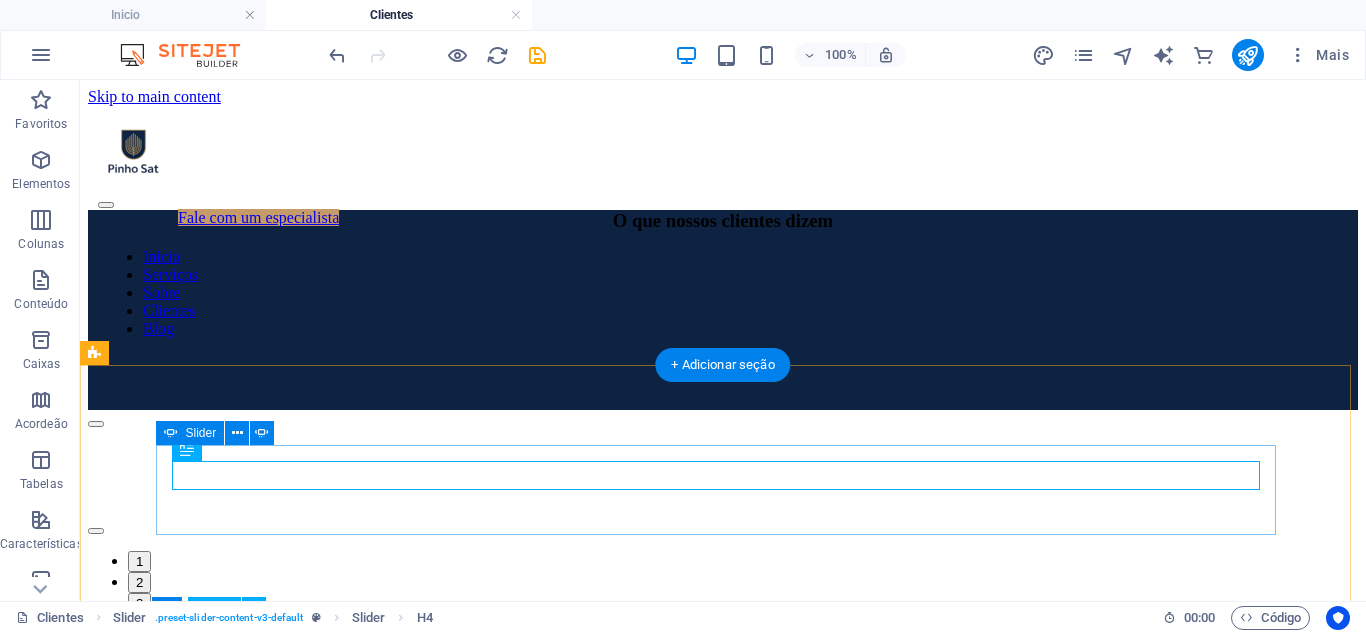 click on "Solte o conteúdo aqui ou  Adicionar elementos  Colar área de transferência KARR Transportes - [NAME] Sobre prestação de serviço, do seu [NAME] nota 10 sempre disposto ajudar. Jamais nos deixou esperando ou não resolveu, a gente que usa serviço dele indica sempre que possível... JKF Carnes - [NAME] Novo elemento de texto Solte o conteúdo aqui ou  Adicionar elementos  Colar área de transferência KARR Transportes - [NAME] Sobre prestação de serviço, do seu [NAME] nota 10 sempre disposto ajudar. Jamais nos deixou esperando ou não resolveu, a gente que usa serviço dele indica sempre que possível... 1 2 3" at bounding box center [723, 512] 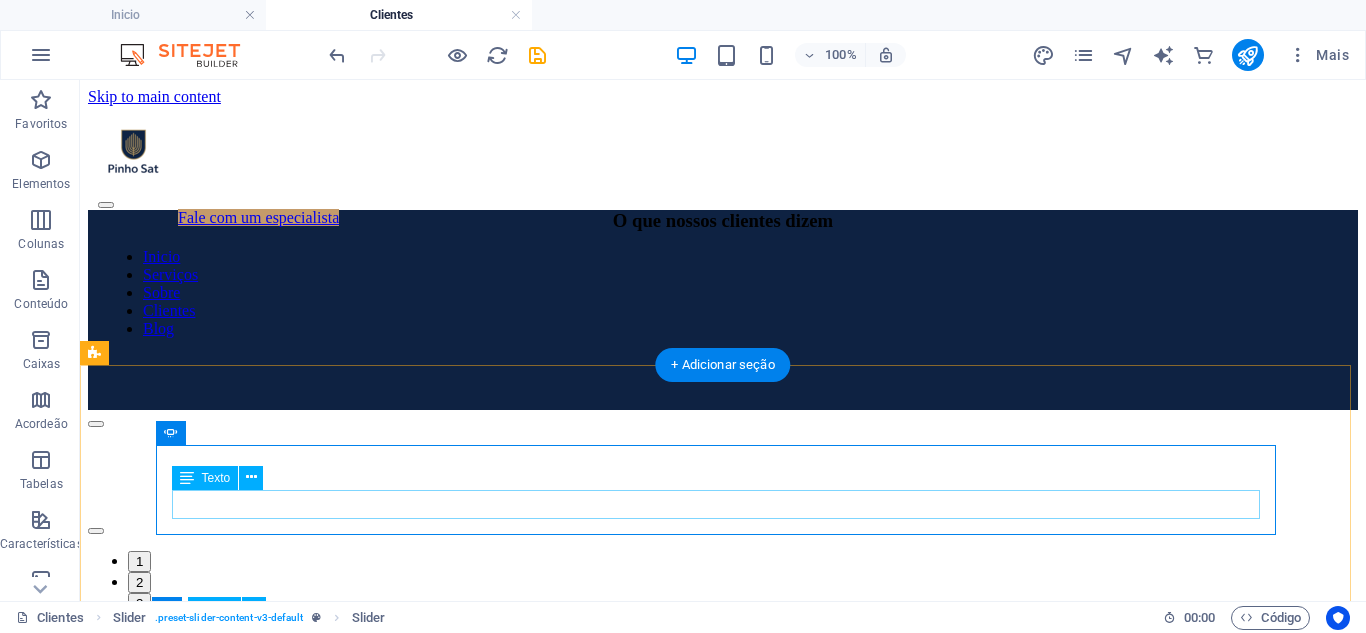 click on "Novo elemento de texto" at bounding box center [-1608, 754] 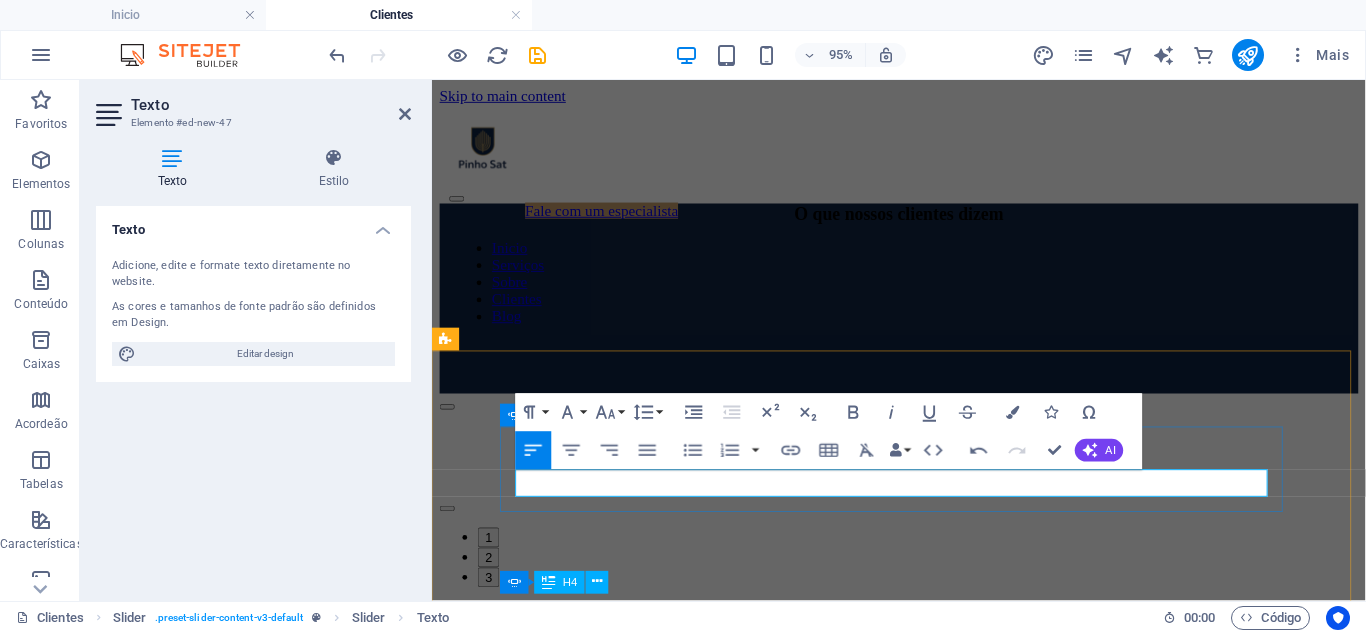 scroll, scrollTop: 1612, scrollLeft: 2, axis: both 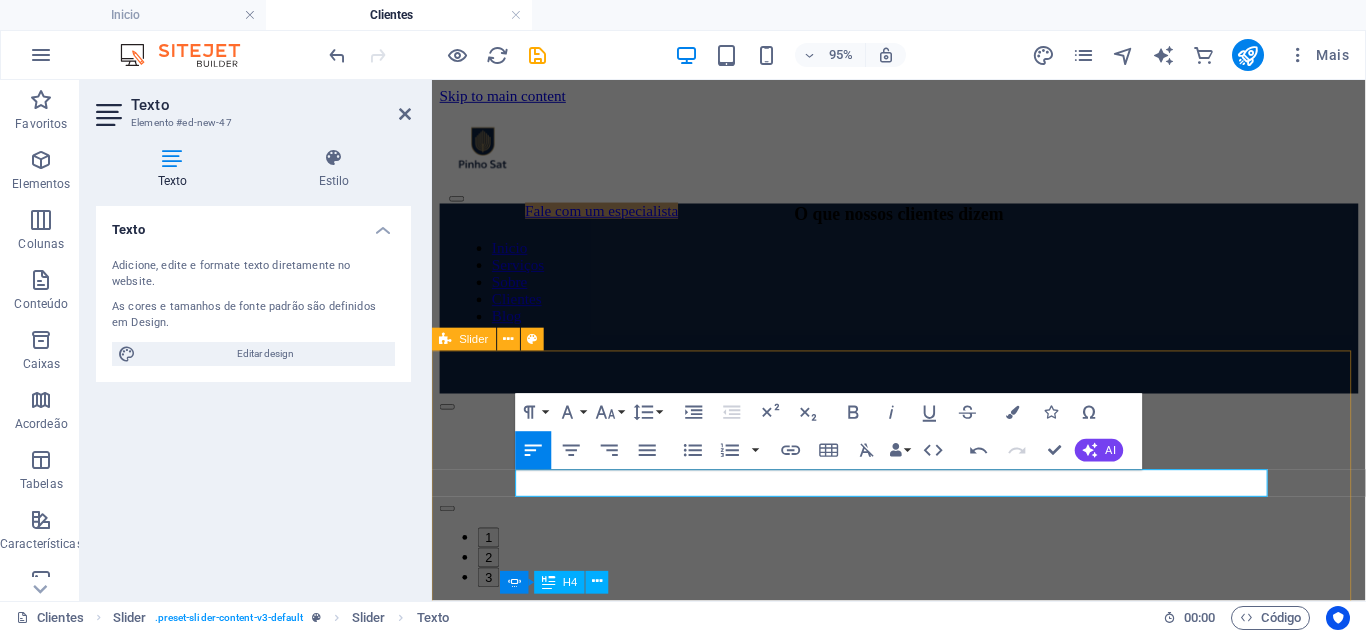 click on "Solte o conteúdo aqui ou  Adicionar elementos  Colar área de transferência KARR Transportes - [NAME] Sobre prestação de serviço, do seu [NAME] nota 10 sempre disposto ajudar. Jamais nos deixou esperando ou não resolveu, a gente que usa serviço dele indica sempre que possível... JKF Carnes - [NAME] Sempre à disposição, muita flexibilidade e transparência nos serviços prestados. Sempre à disposição, muita flexibilidade e transparência nos serviços prestados. Solte o conteúdo aqui ou  Adicionar elementos  Colar área de transferência KARR Transportes - [NAME] Sobre prestação de serviço, do seu [NAME] nota 10 sempre disposto ajudar. Jamais nos deixou esperando ou não resolveu, a gente que usa serviço dele indica sempre que possível... 1 2 3" at bounding box center (923, 582) 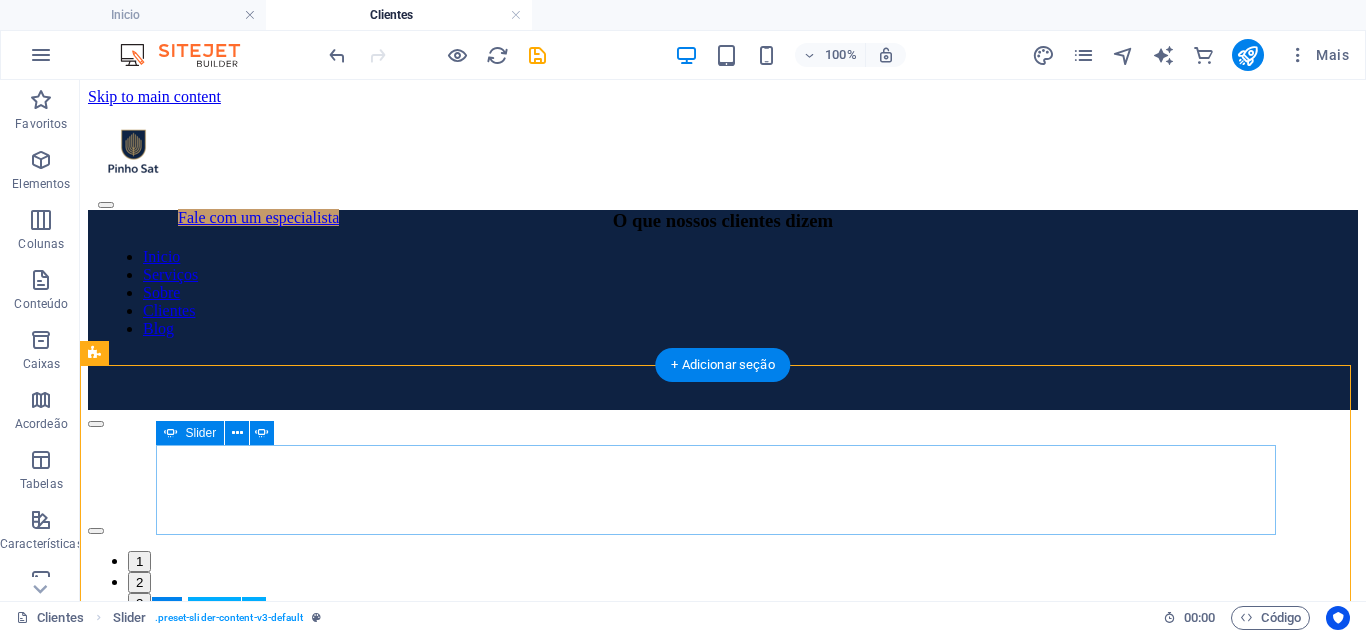 click at bounding box center (96, 424) 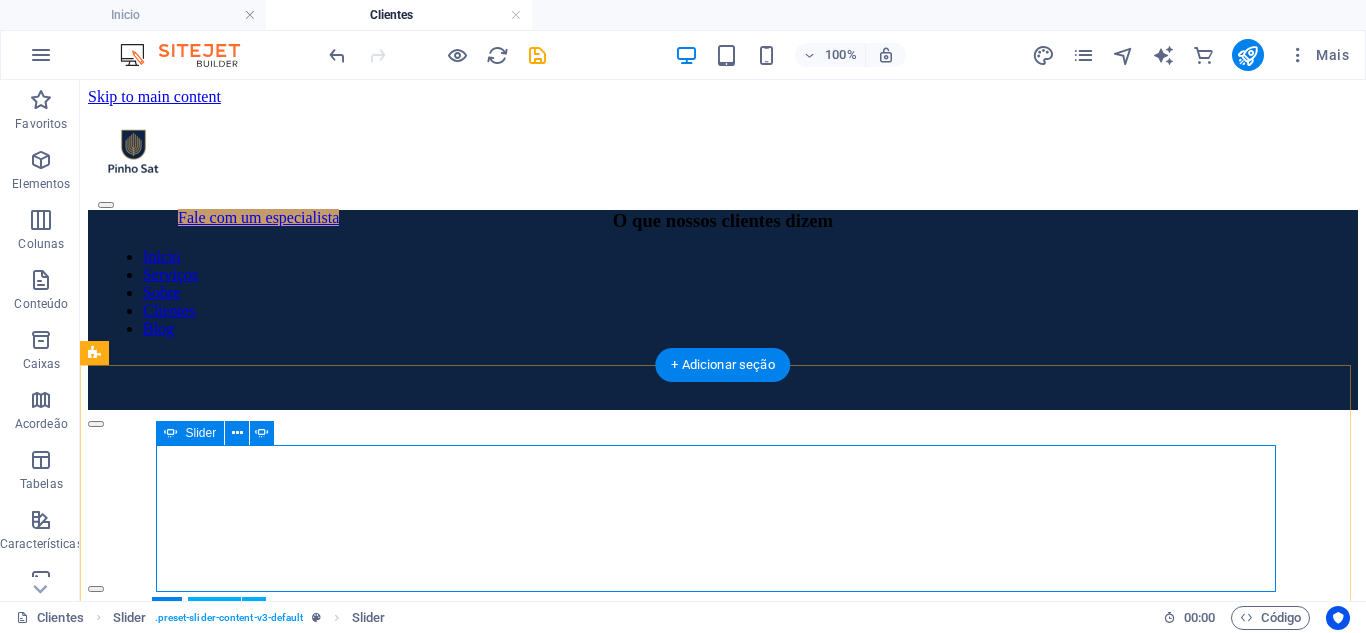 click at bounding box center (96, 589) 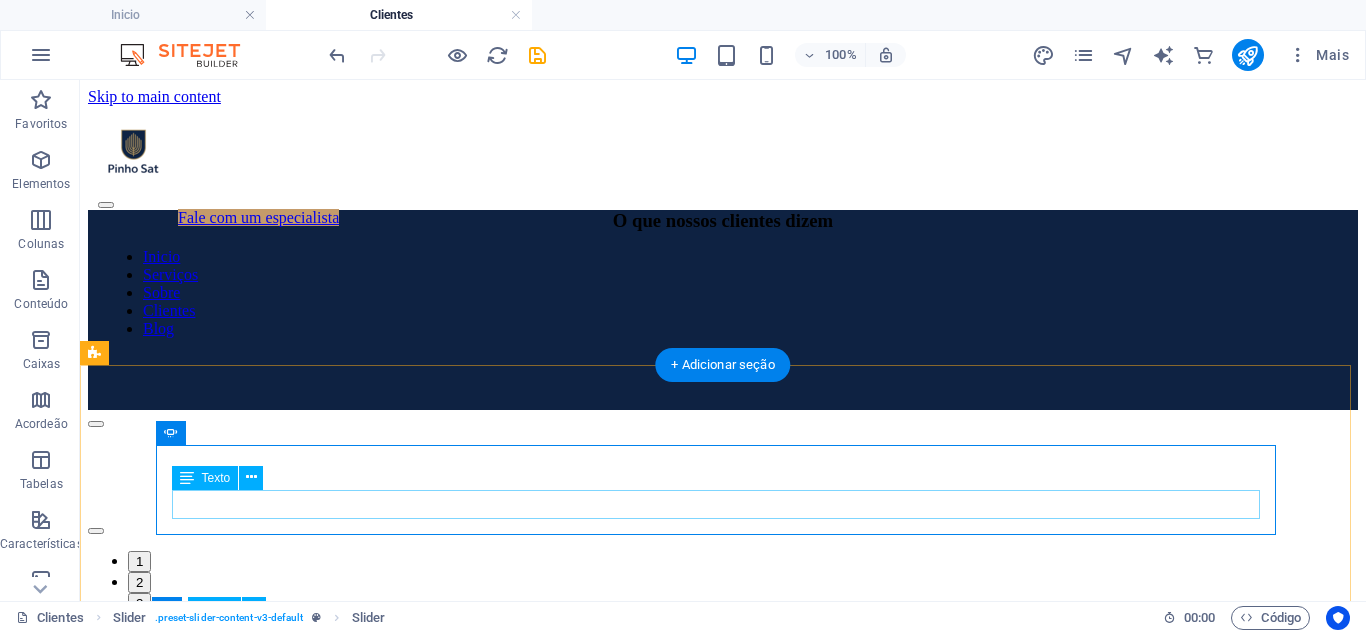 click on "Sempre à disposição, muita flexibilidade e transparência nos serviços prestados." at bounding box center (-1608, 754) 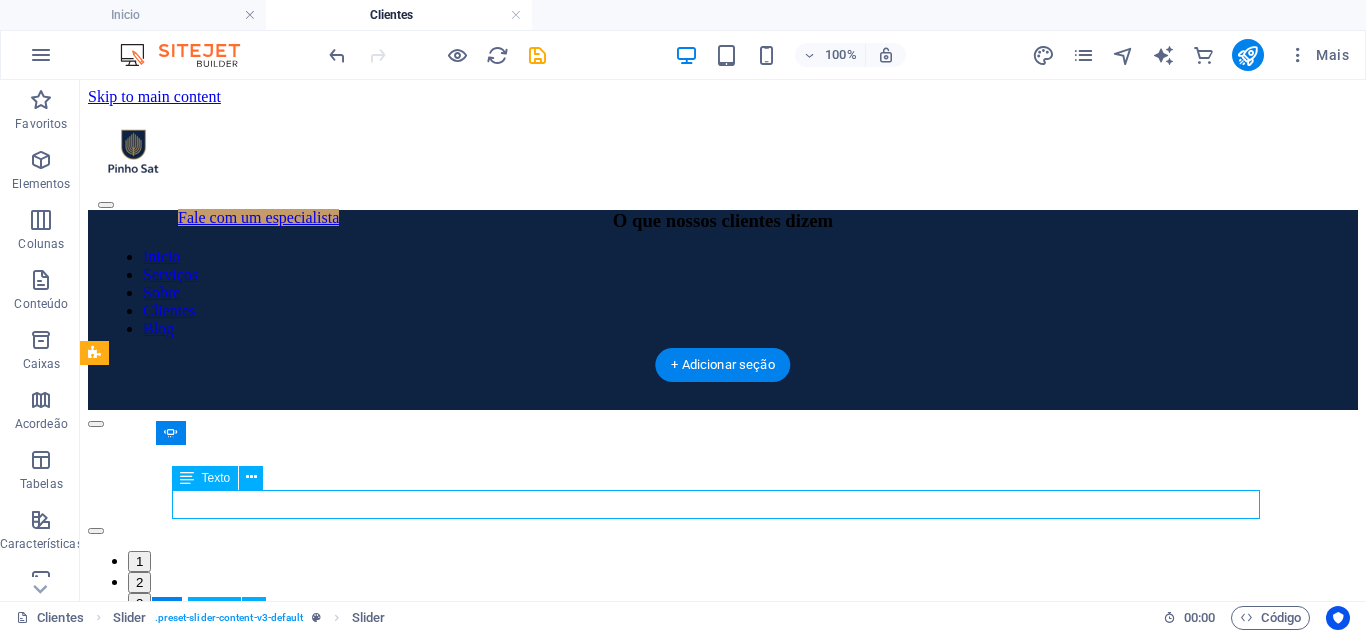 click on "Sempre à disposição, muita flexibilidade e transparência nos serviços prestados." at bounding box center [-1608, 754] 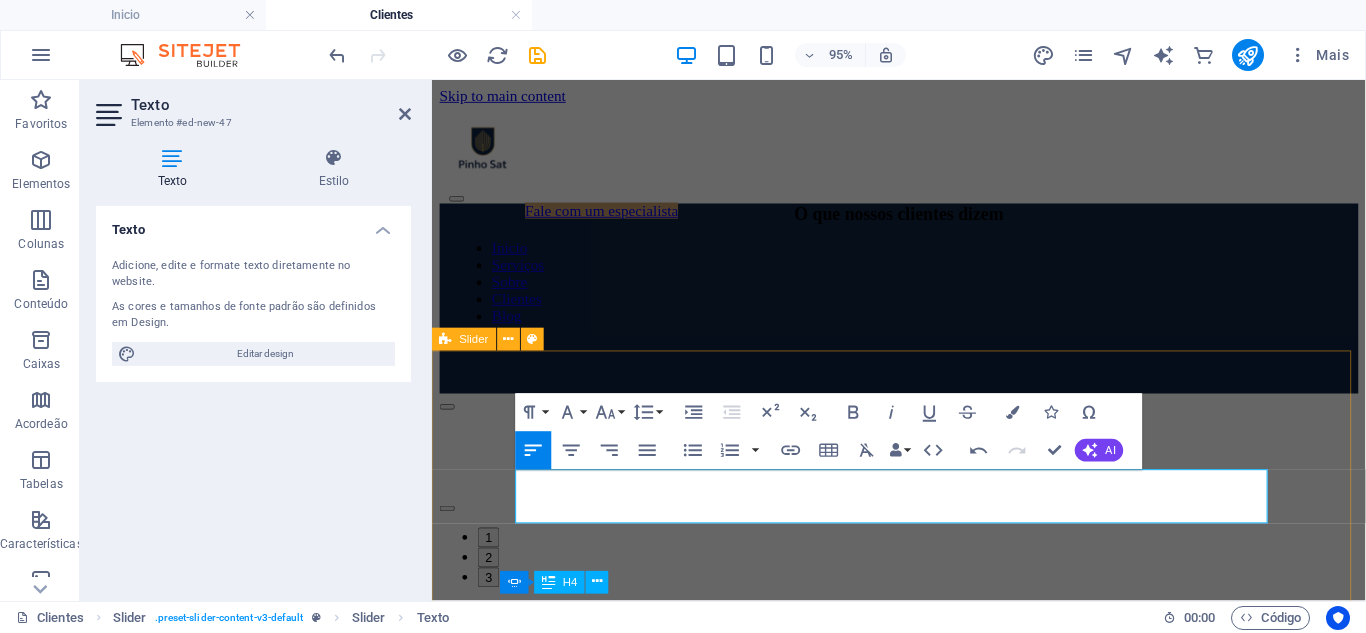click on "Solte o conteúdo aqui ou  Adicionar elementos  Colar área de transferência KARR Transportes - [NAME] Sobre prestação de serviço, do seu [NAME] nota 10 sempre disposto ajudar. Jamais nos deixou esperando ou não resolveu, a gente que usa serviço dele indica sempre que possível... JKF Carnes - [NAME] Sempre à disposição, muita flexibilidade e transparência nos serviços prestados. Solte o conteúdo aqui ou  Adicionar elementos  Colar área de transferência KARR Transportes - [NAME] Sobre prestação de serviço, do seu [NAME] nota 10 sempre disposto ajudar. Jamais nos deixou esperando ou não resolveu, a gente que usa serviço dele indica sempre que possível... 1 2 3" at bounding box center [923, 582] 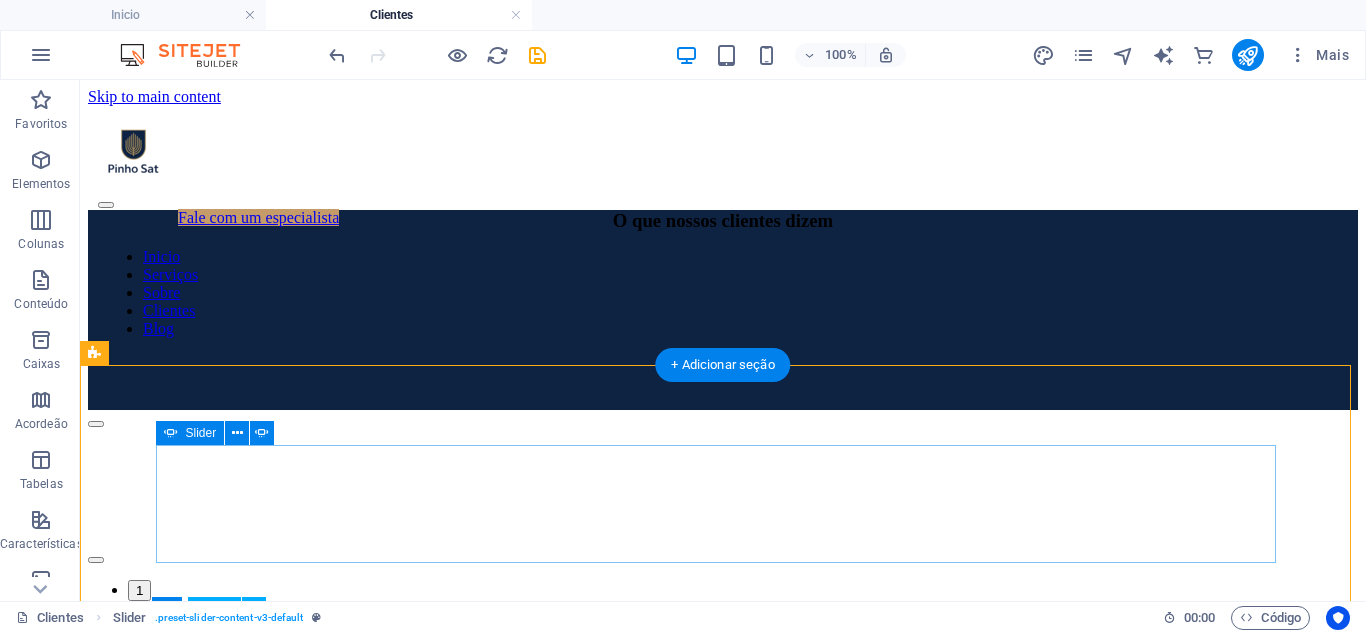 click at bounding box center [96, 424] 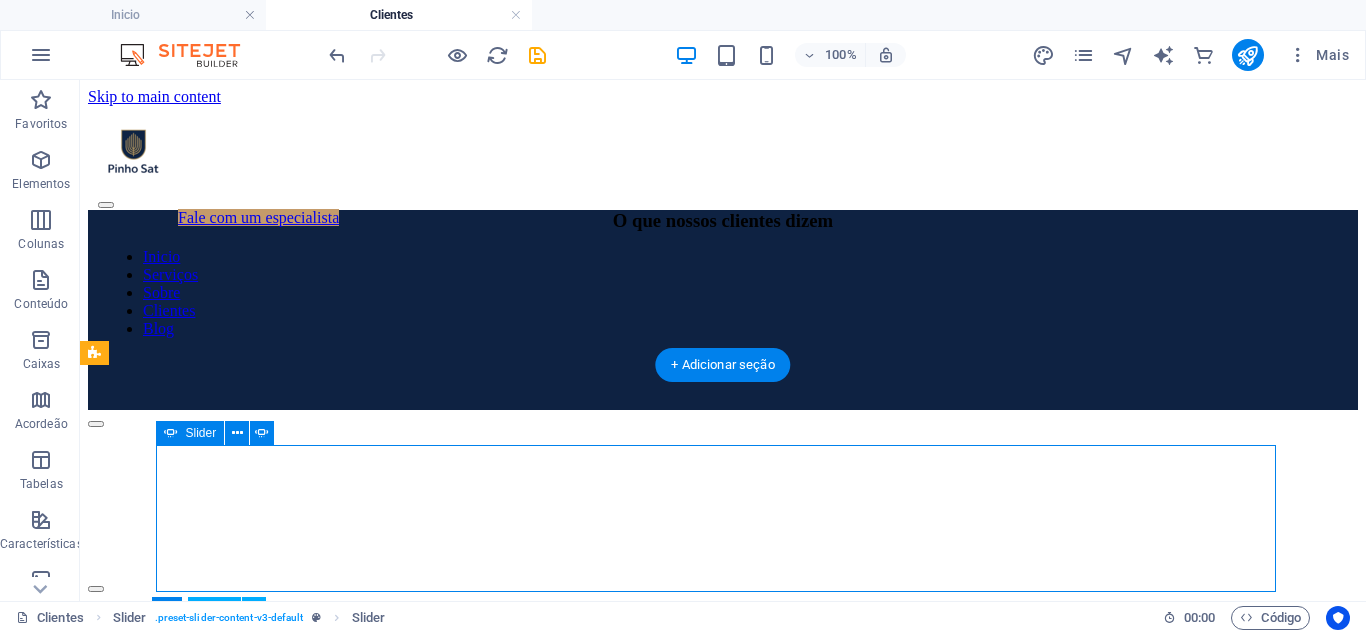 click at bounding box center (96, 589) 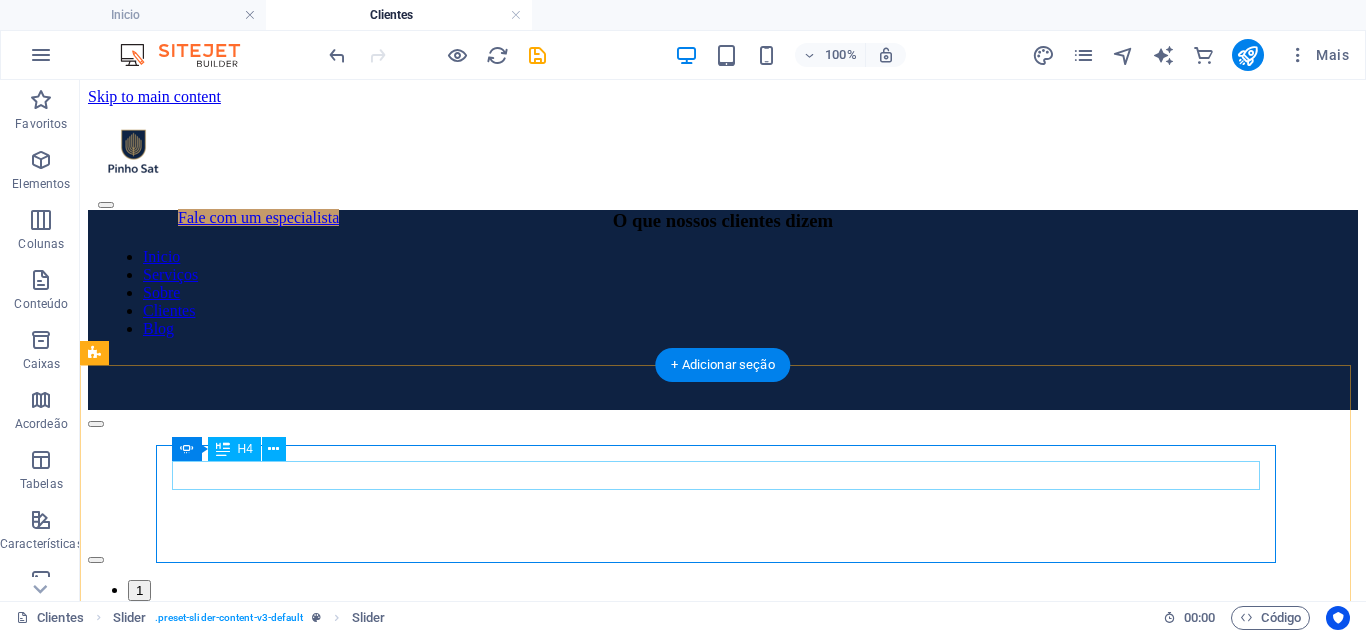 click on "JKF Carnes - Eduardo" at bounding box center [-1608, 715] 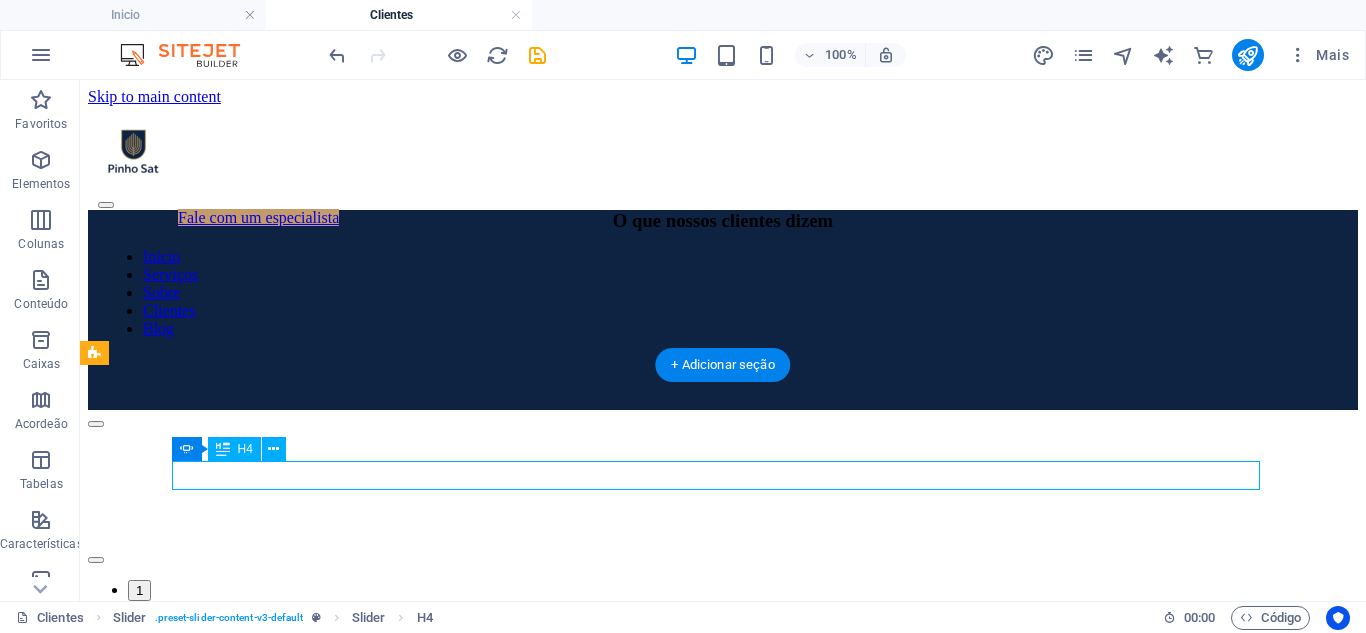 click on "JKF Carnes - Eduardo" at bounding box center [-1608, 715] 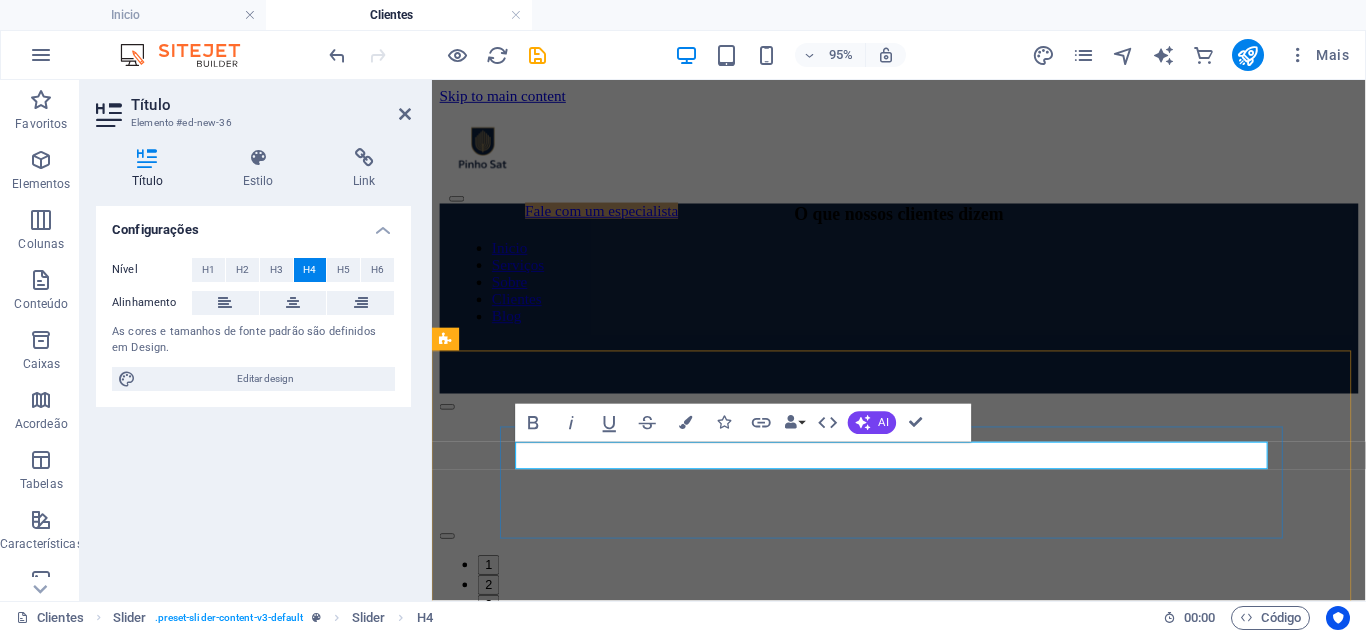 click on "JKF Carnes - Eduardo" at bounding box center (-812, 715) 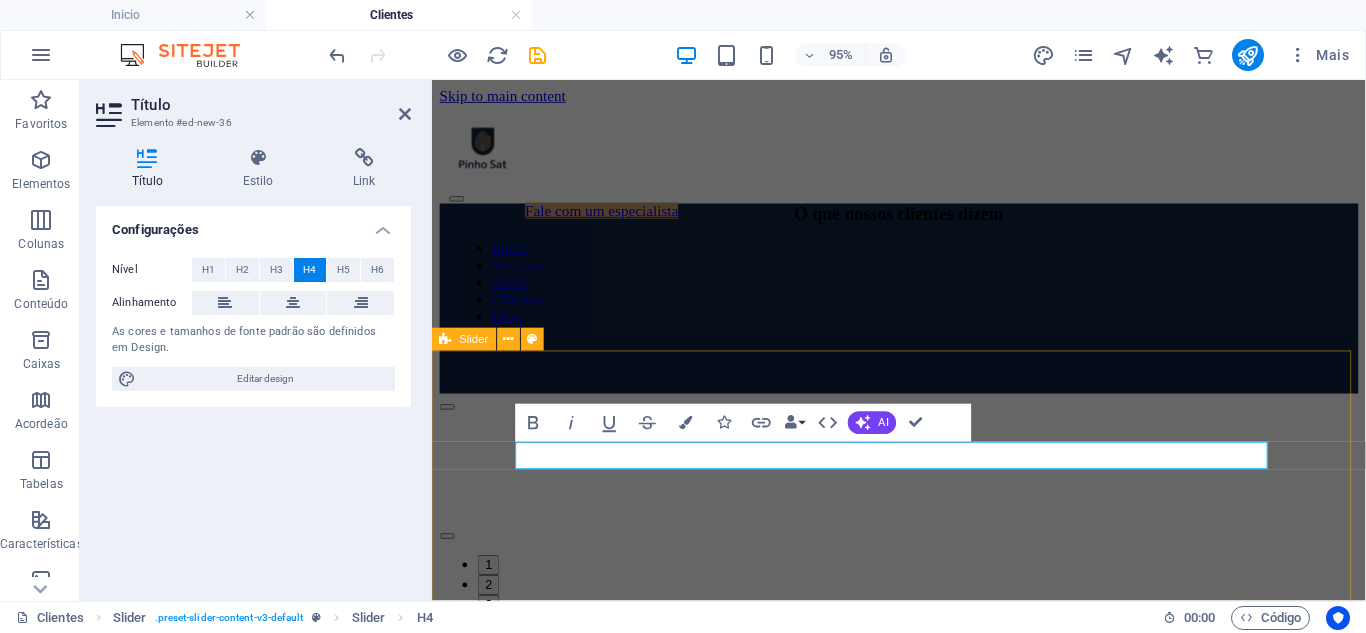 click on "Solte o conteúdo aqui ou  Adicionar elementos  Colar área de transferência KARR Transportes - [NAME] Sobre prestação de serviço, do seu [NAME] nota 10 sempre disposto ajudar. Jamais nos deixou esperando ou não resolveu, a gente que usa serviço dele indica sempre que possível... JKF - [NAME] Sempre à disposição, muita flexibilidade e transparência nos serviços prestados. Solte o conteúdo aqui ou  Adicionar elementos  Colar área de transferência KARR Transportes - [NAME] Sobre prestação de serviço, do seu [NAME] nota 10 sempre disposto ajudar. Jamais nos deixou esperando ou não resolveu, a gente que usa serviço dele indica sempre que possível... 1 2 3" at bounding box center [923, 582] 